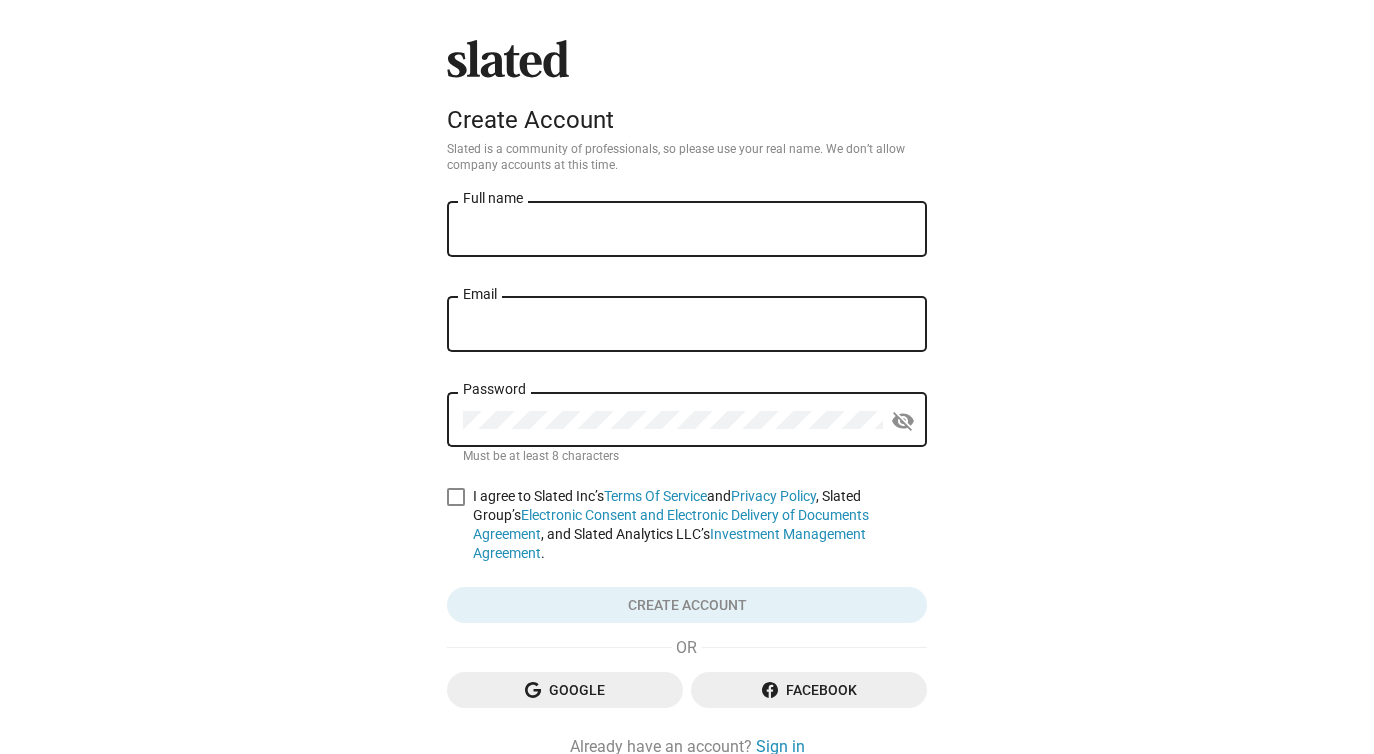 scroll, scrollTop: 0, scrollLeft: 0, axis: both 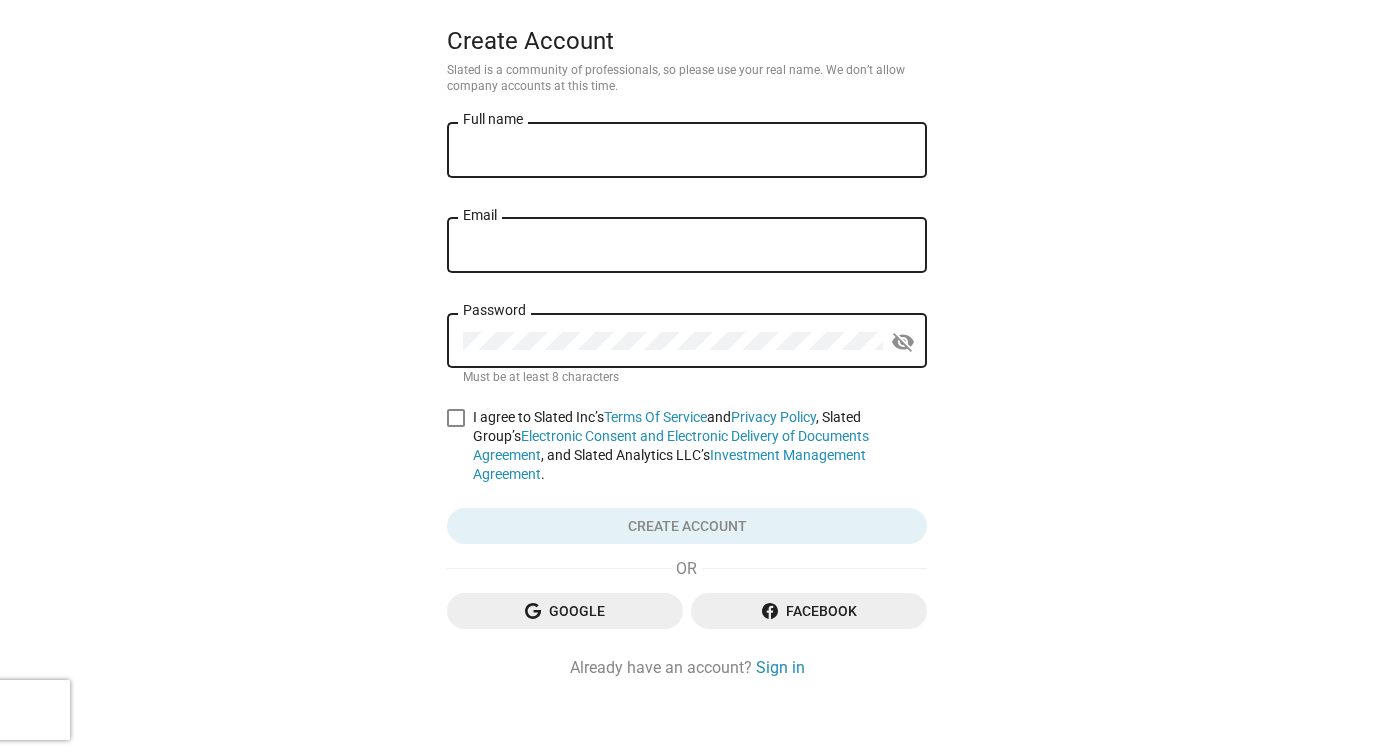 type on "[PERSON_NAME][EMAIL_ADDRESS][DOMAIN_NAME]" 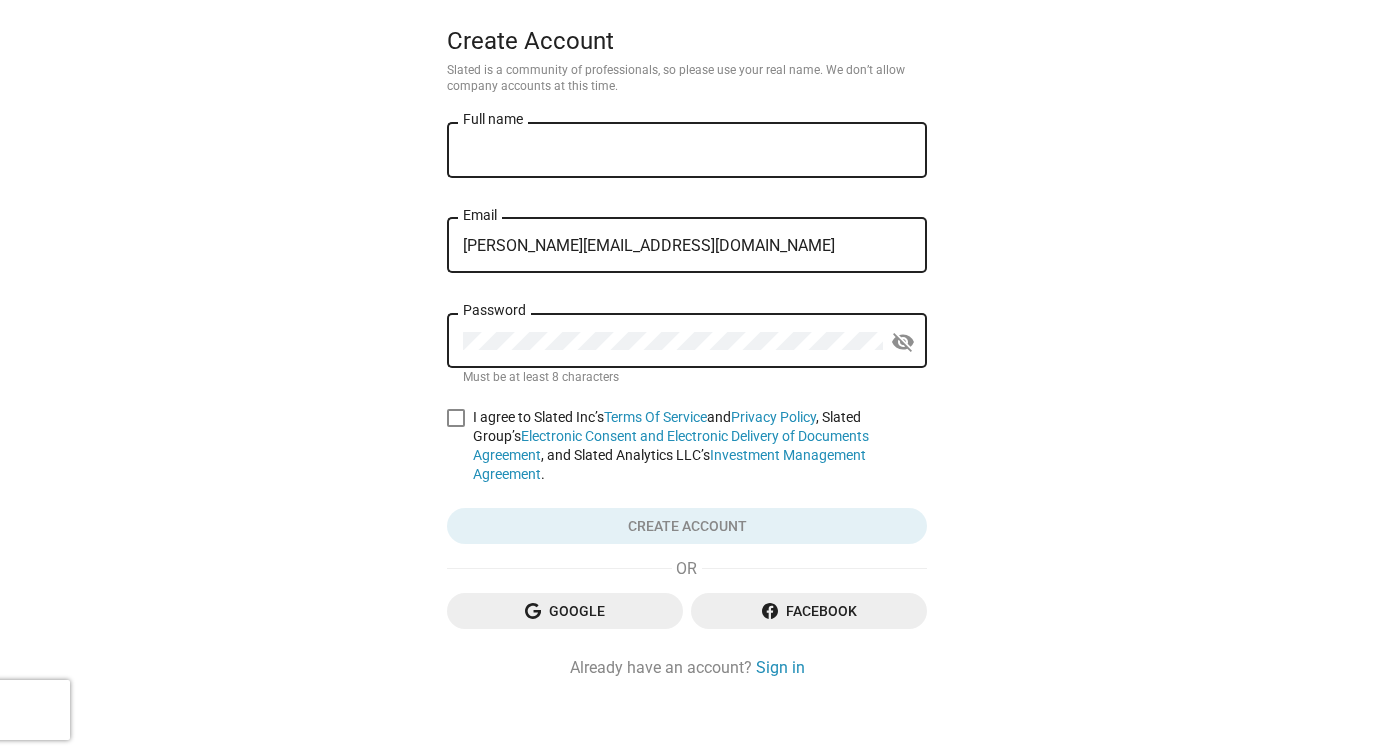 click on "Google" 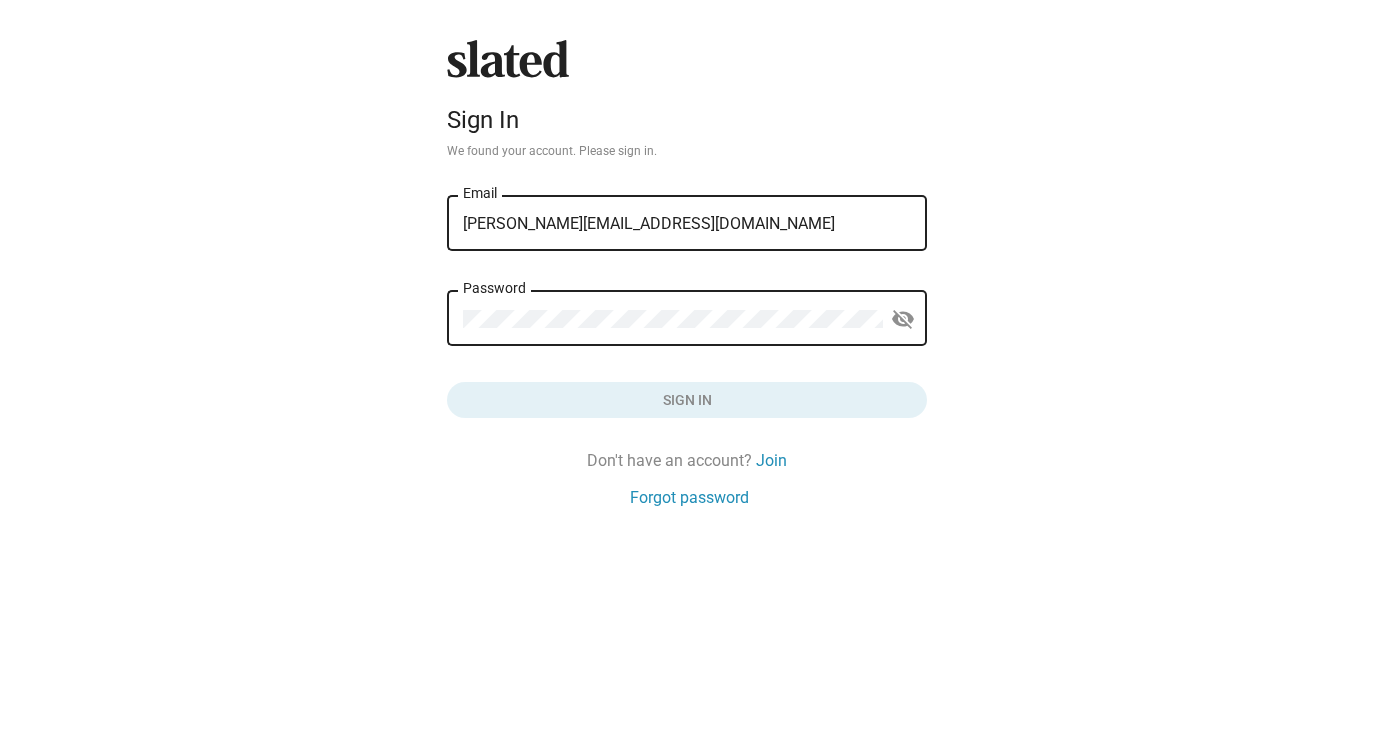 scroll, scrollTop: 0, scrollLeft: 0, axis: both 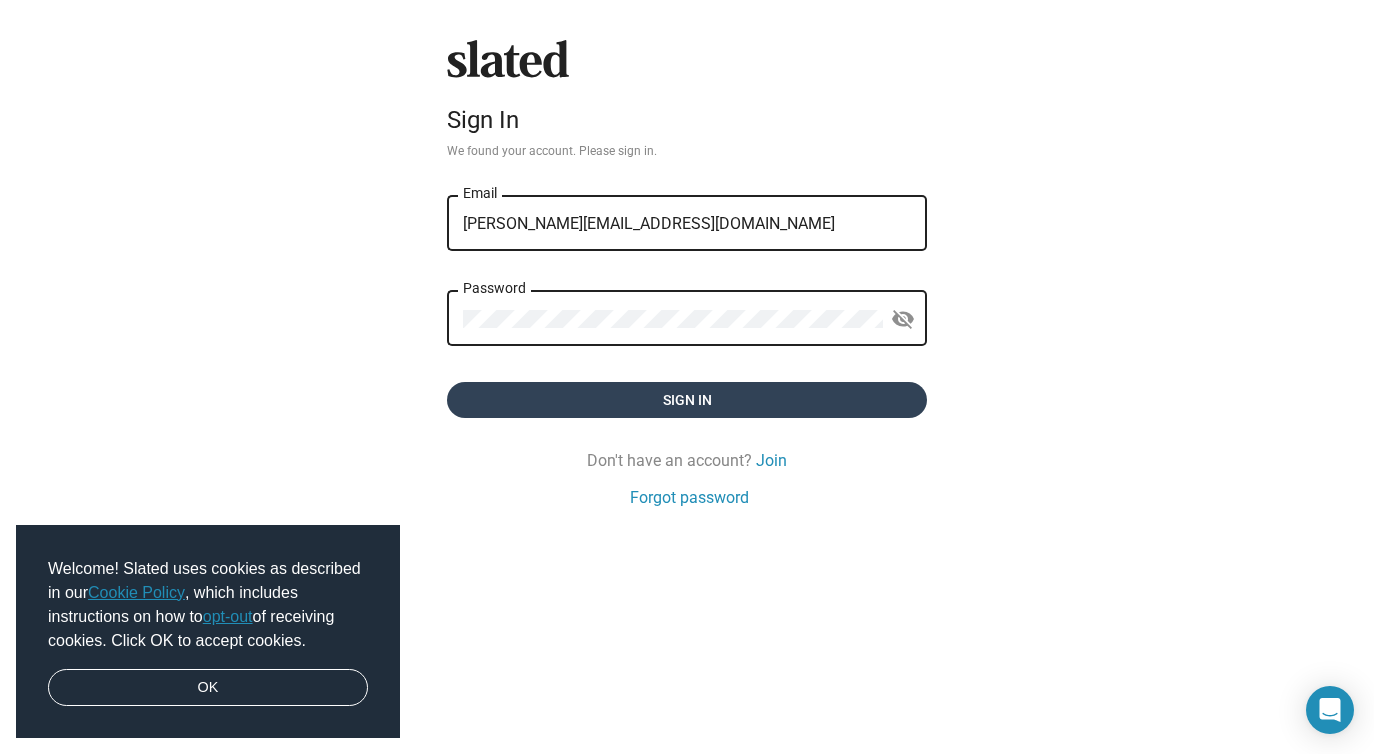 click on "Sign in" 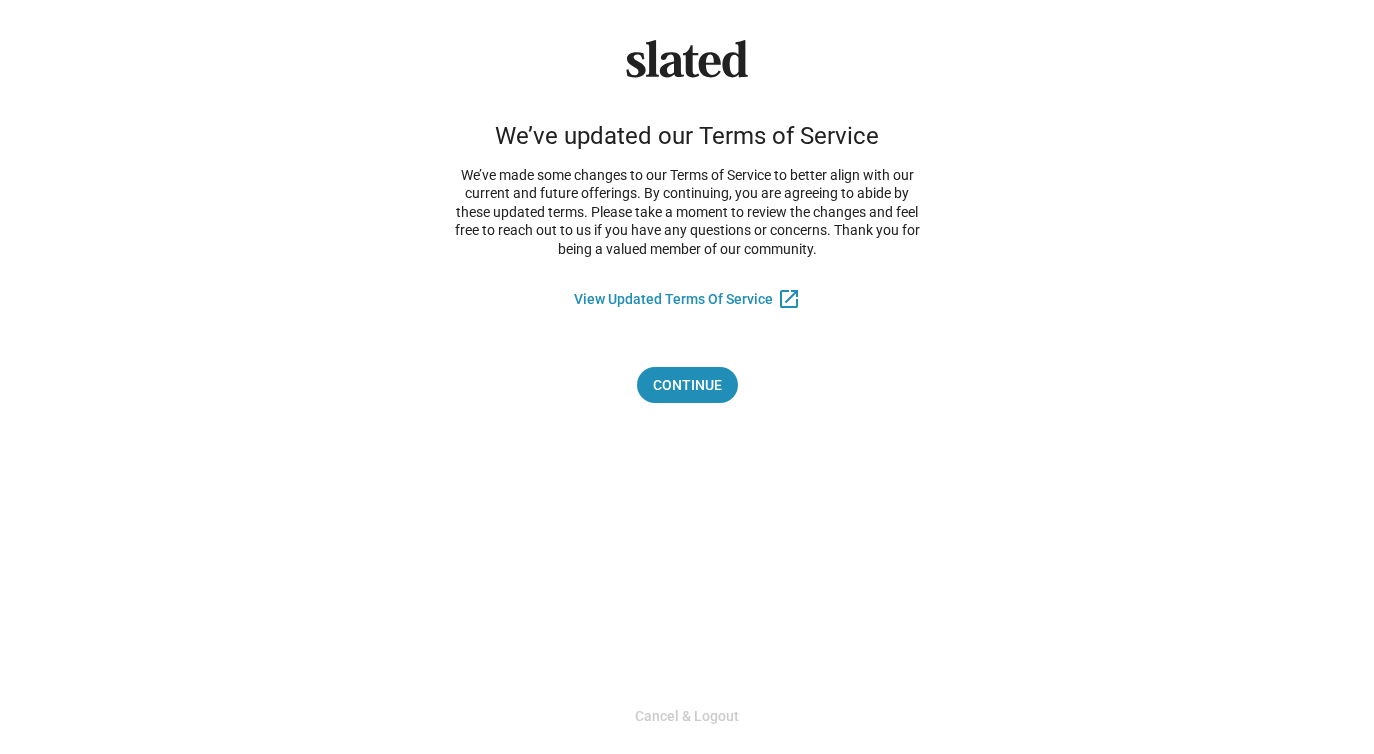 scroll, scrollTop: 0, scrollLeft: 0, axis: both 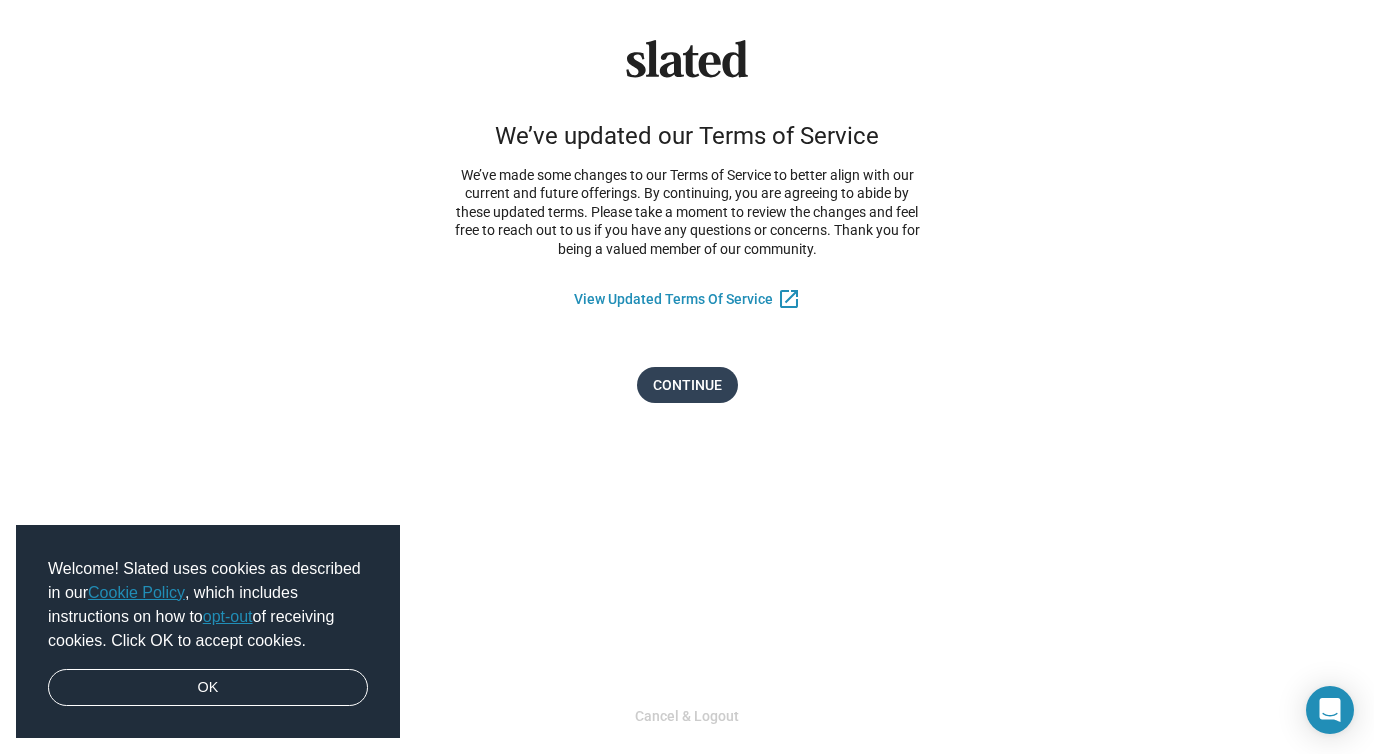click on "Continue" 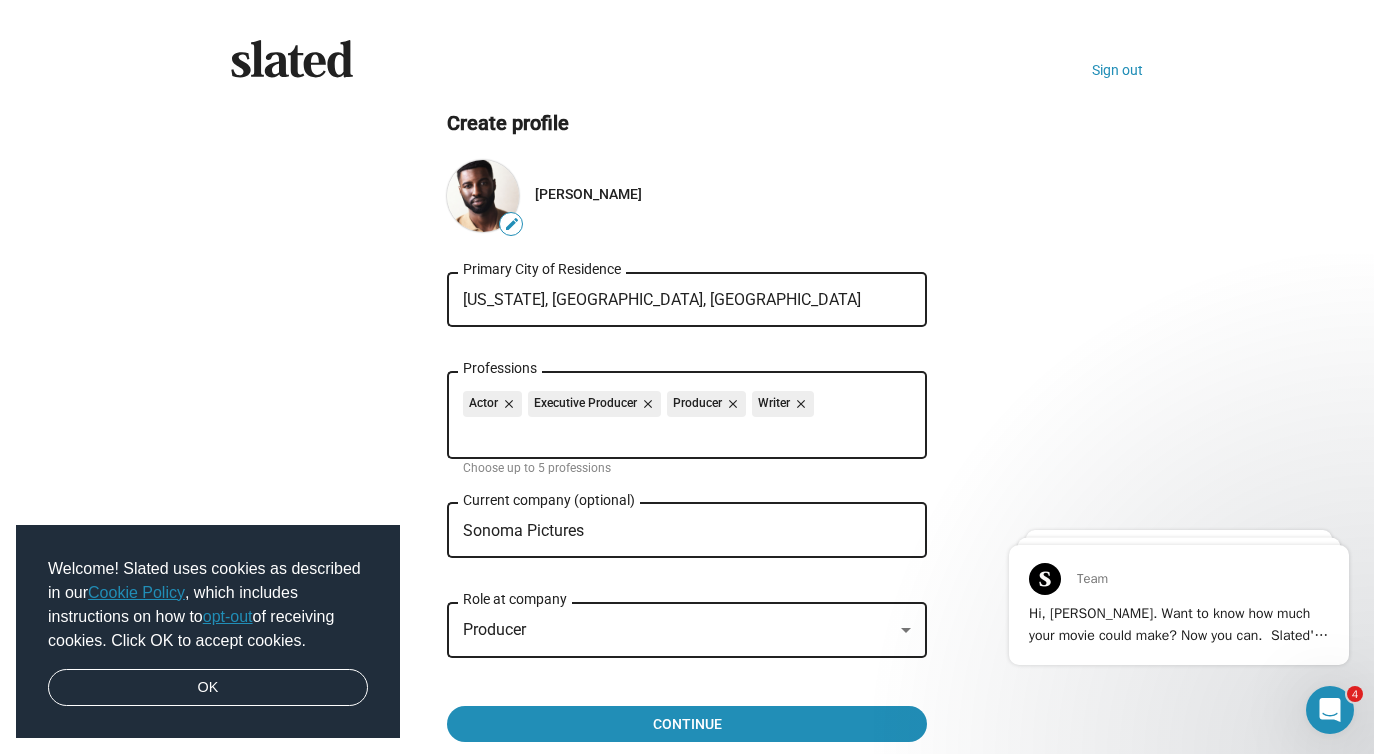 scroll, scrollTop: 0, scrollLeft: 0, axis: both 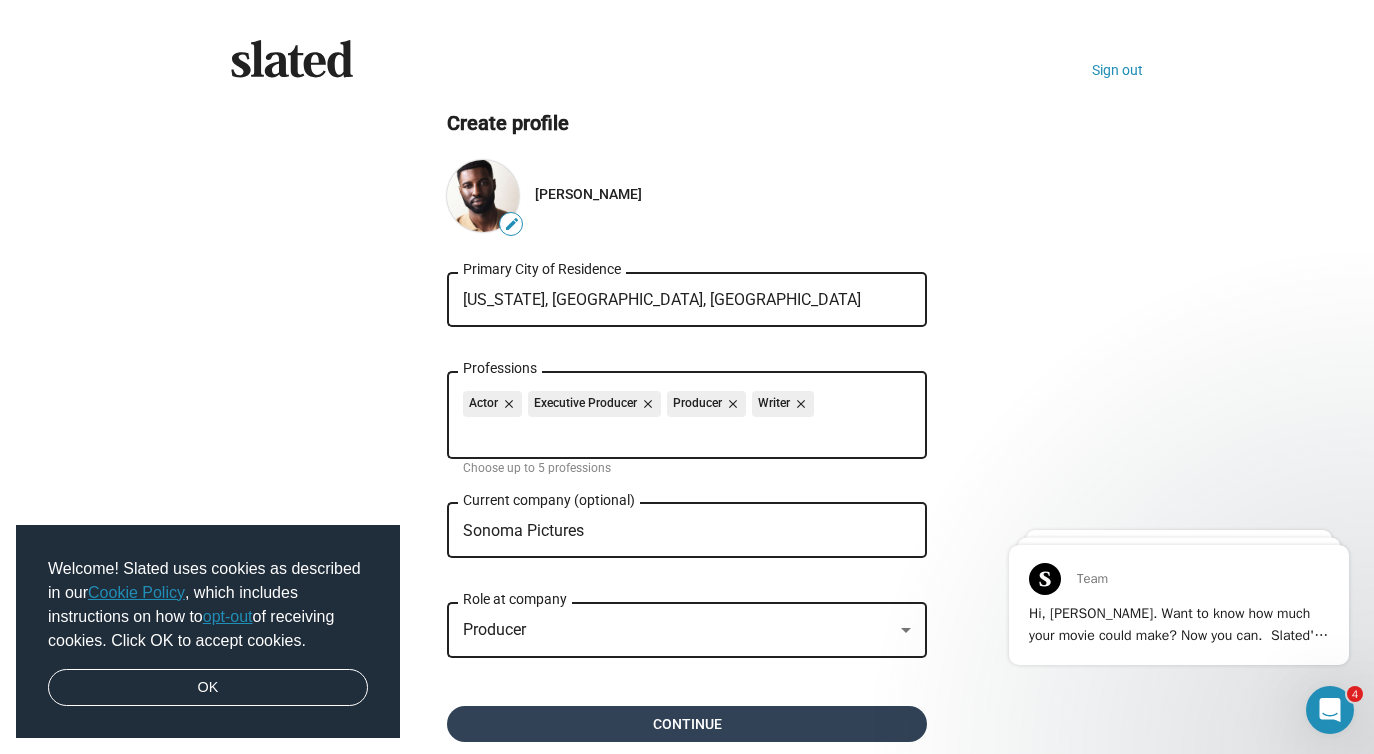 click on "Continue" 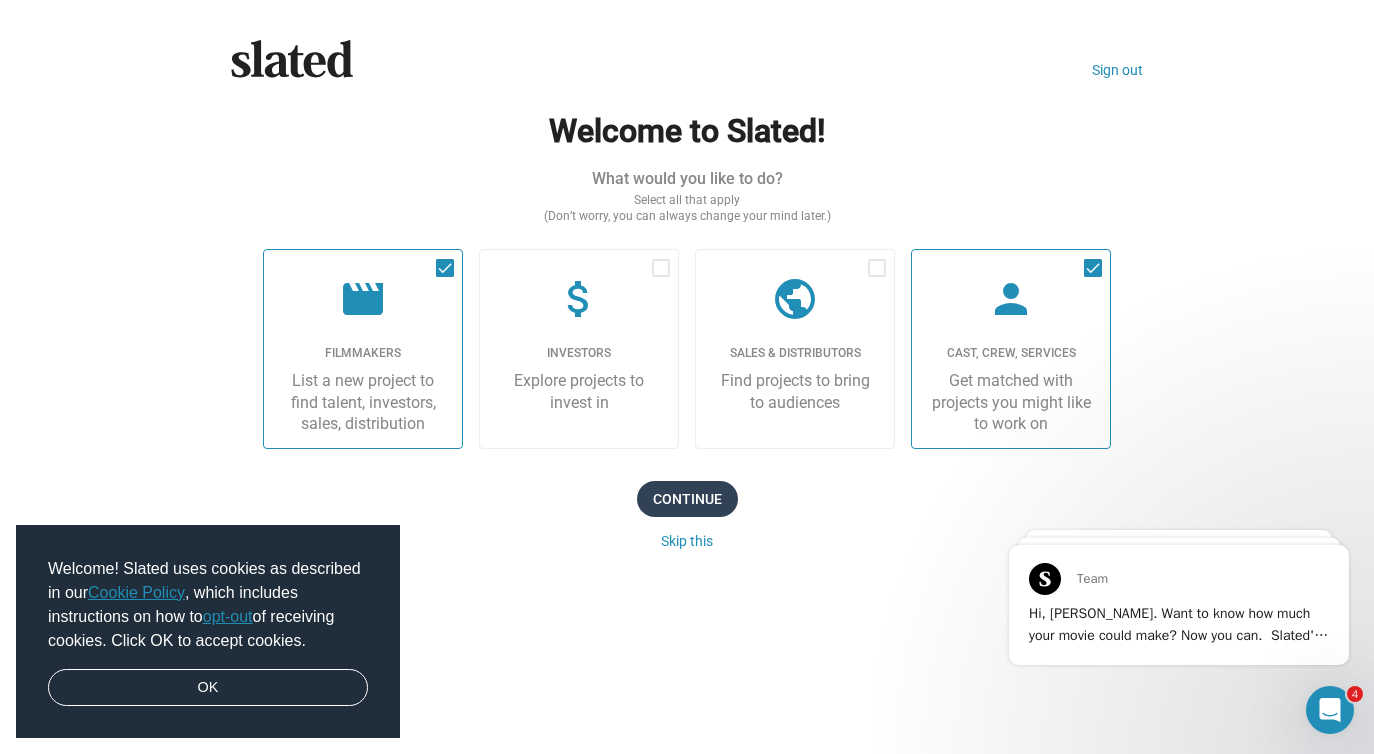 click on "Continue" 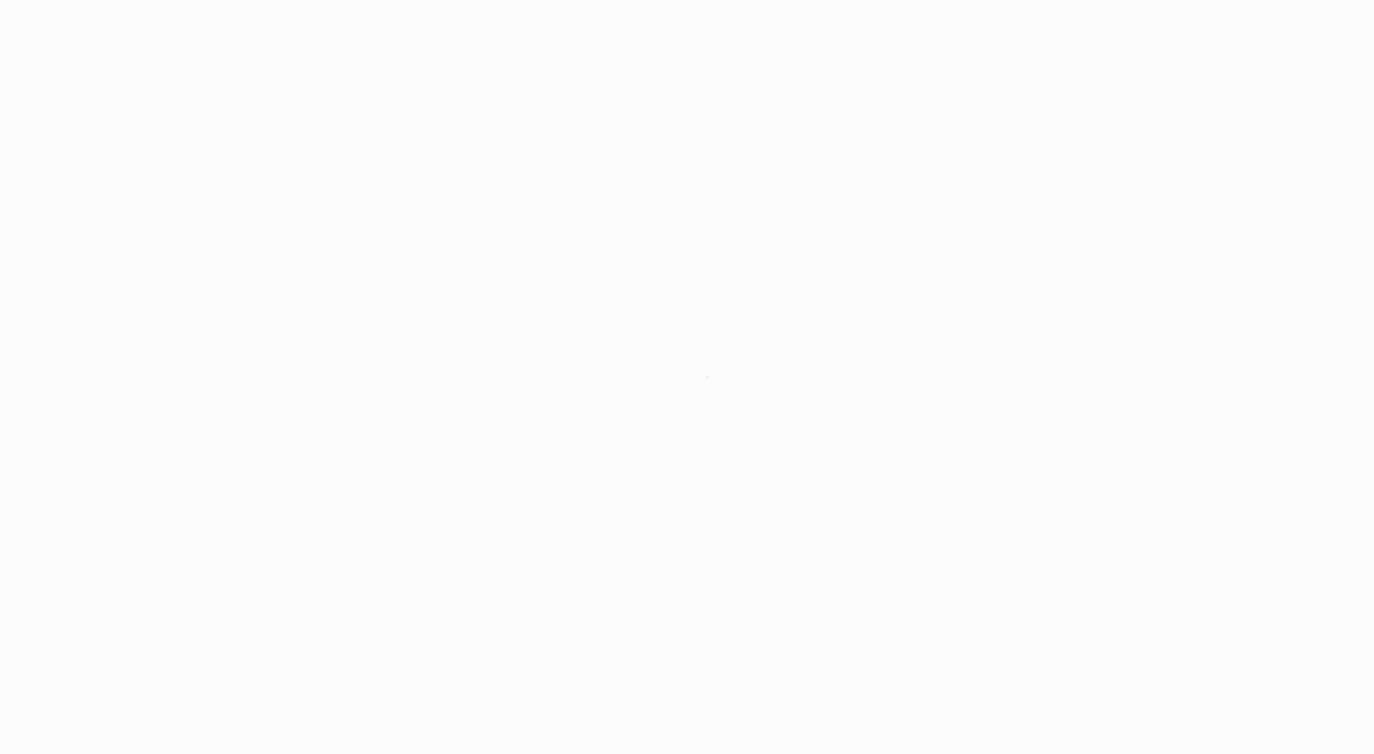 scroll, scrollTop: 0, scrollLeft: 0, axis: both 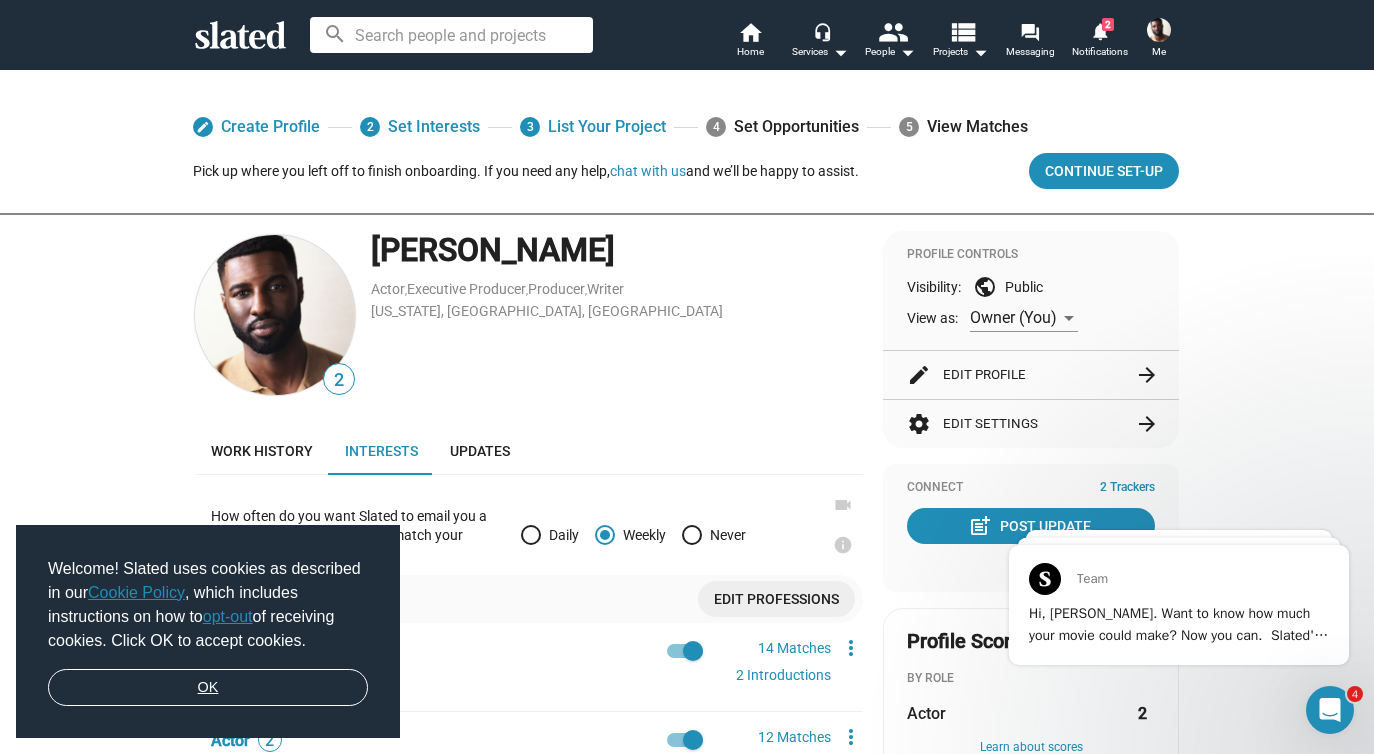 click on "OK" at bounding box center [208, 688] 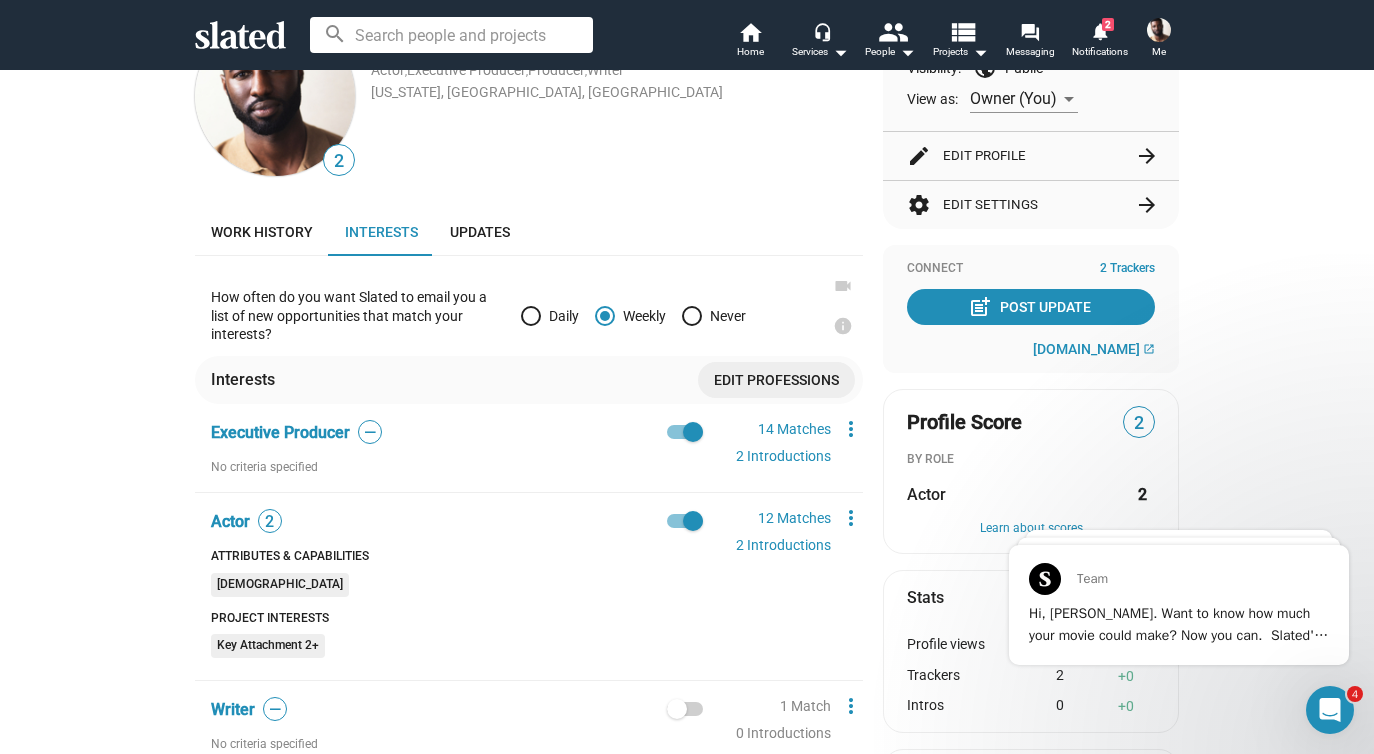 scroll, scrollTop: 60, scrollLeft: 0, axis: vertical 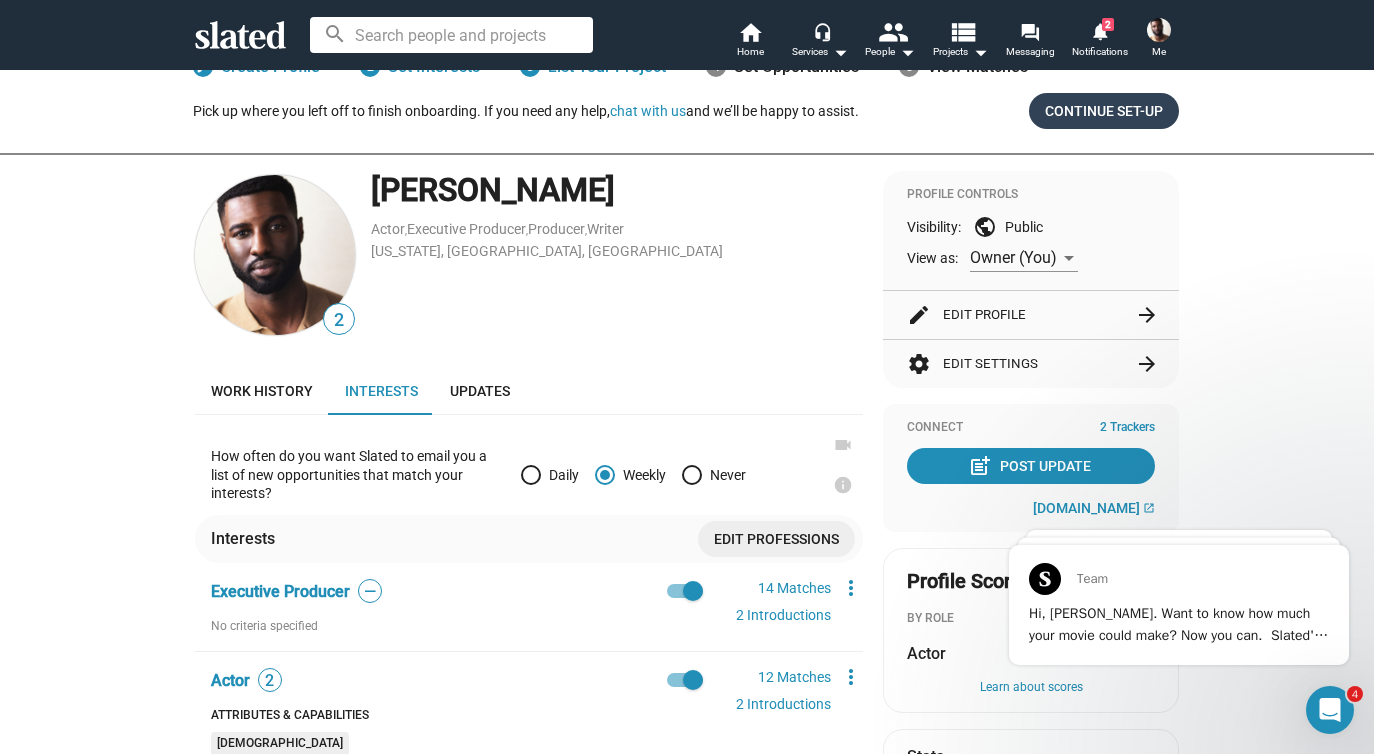 click on "Continue Set-up" at bounding box center (1104, 111) 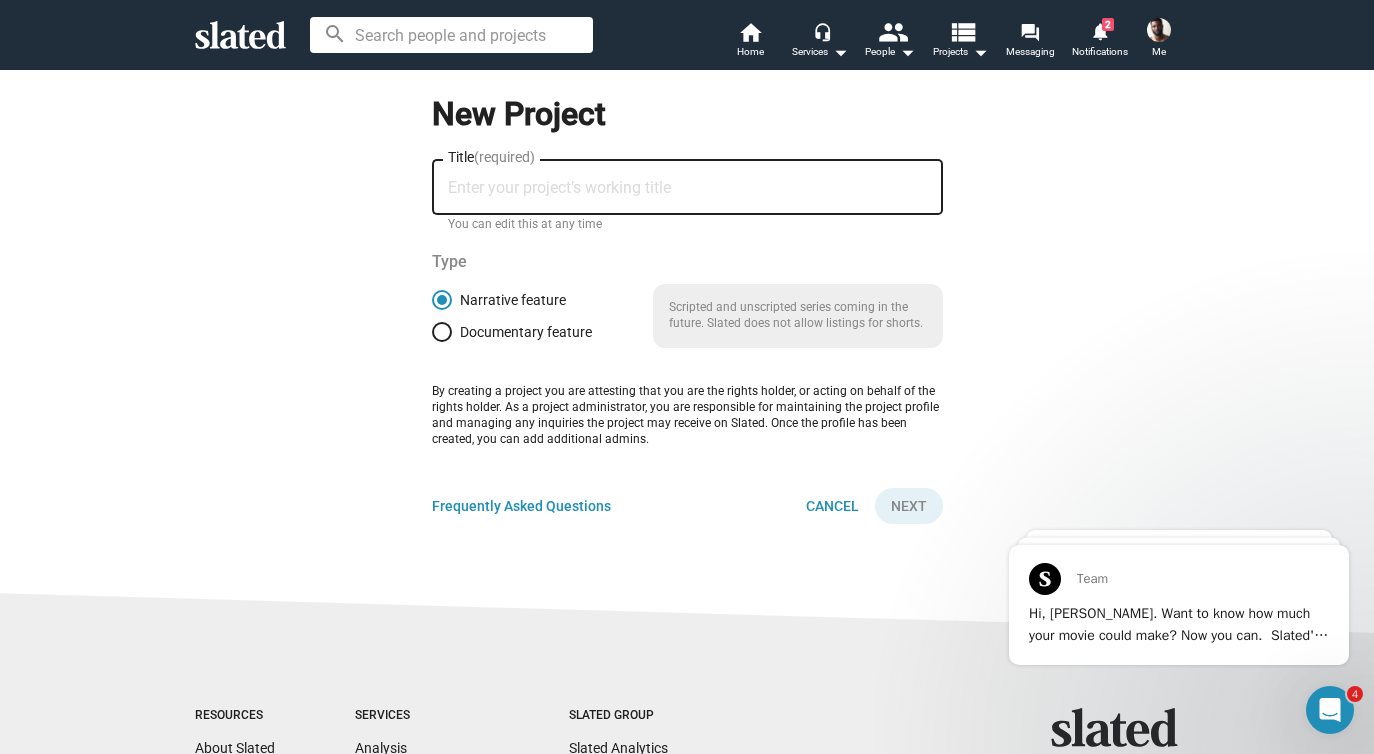 click on "Title  (required)" at bounding box center (687, 188) 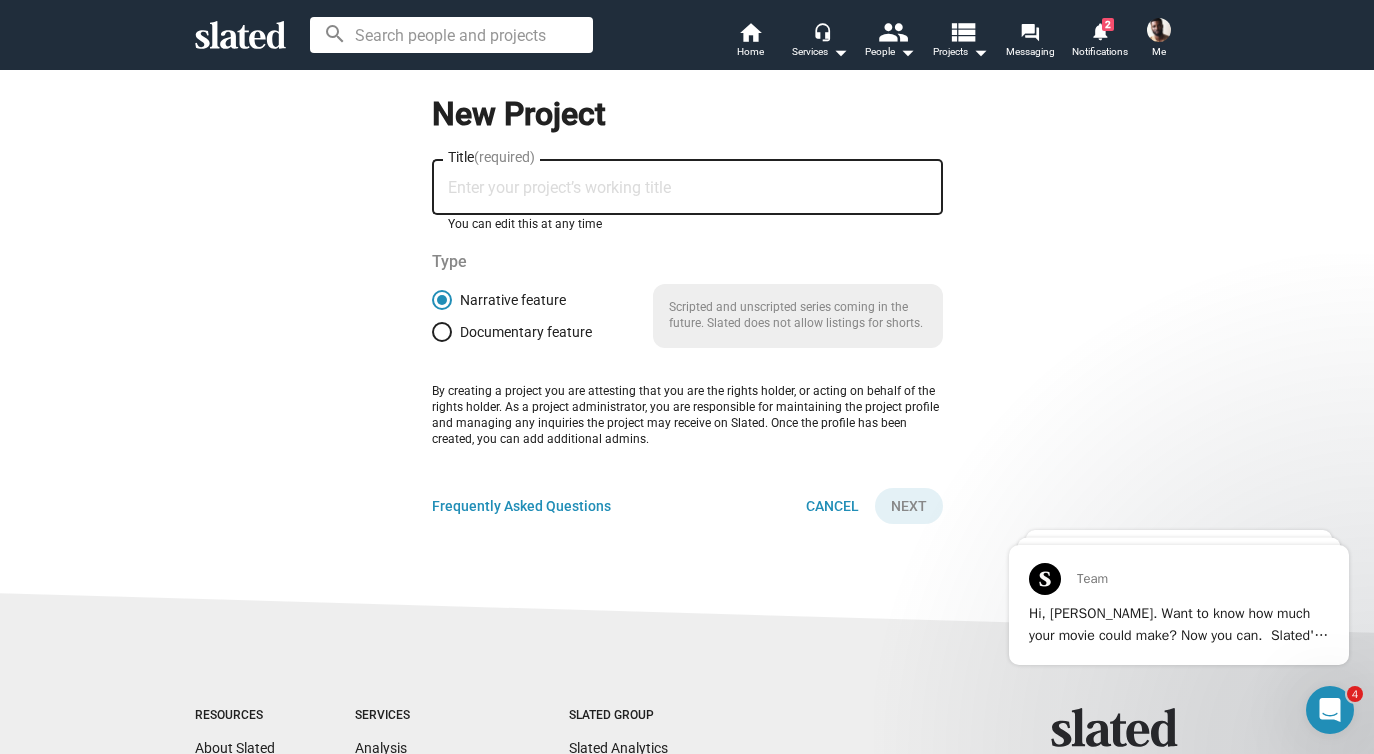 click on "Title  (required)" at bounding box center [687, 188] 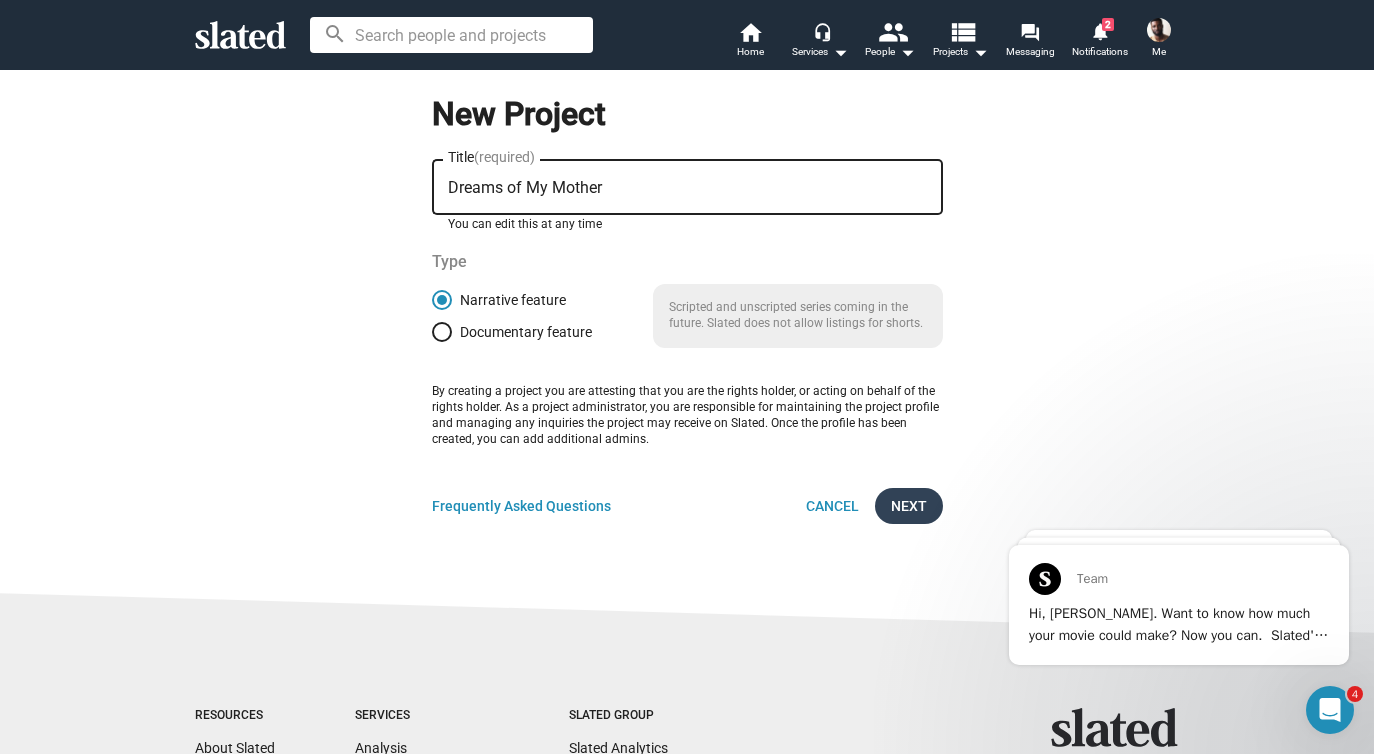 type on "Dreams of My Mother" 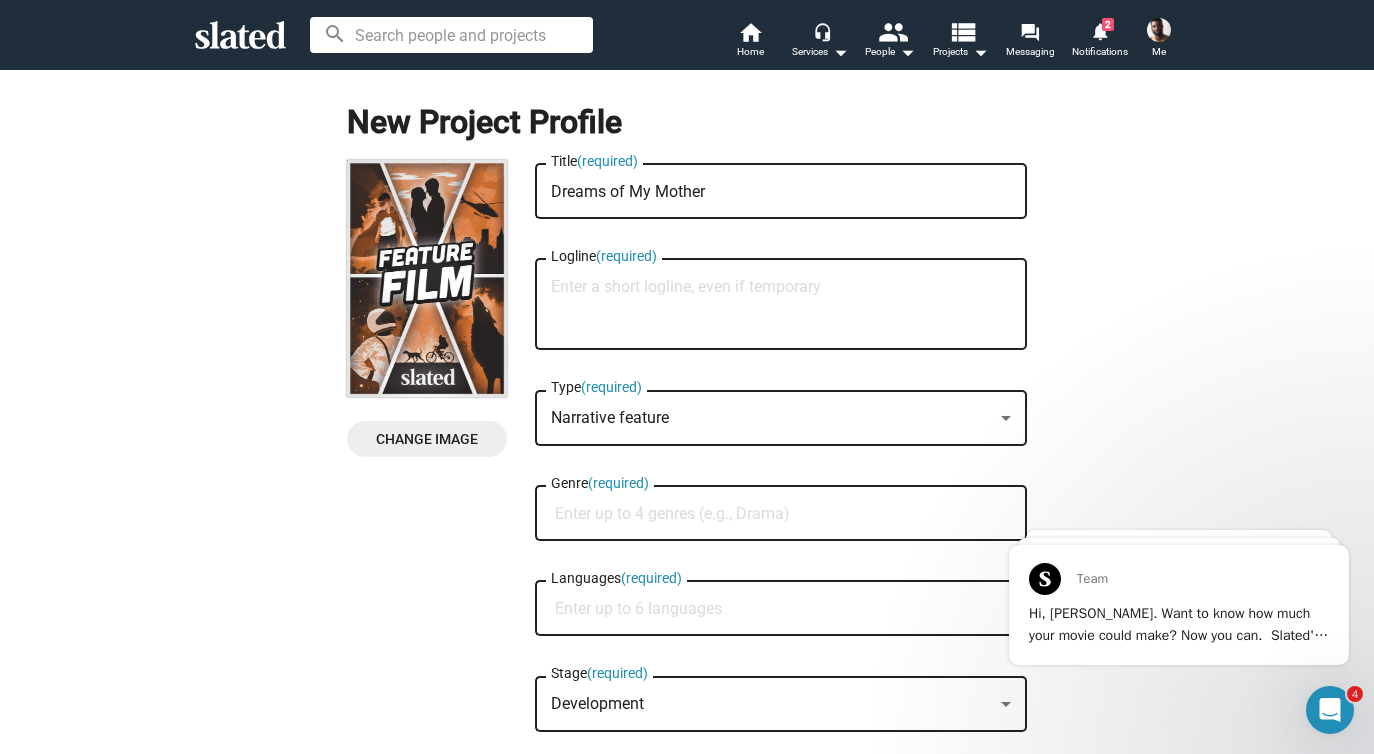 click on "Change Image" 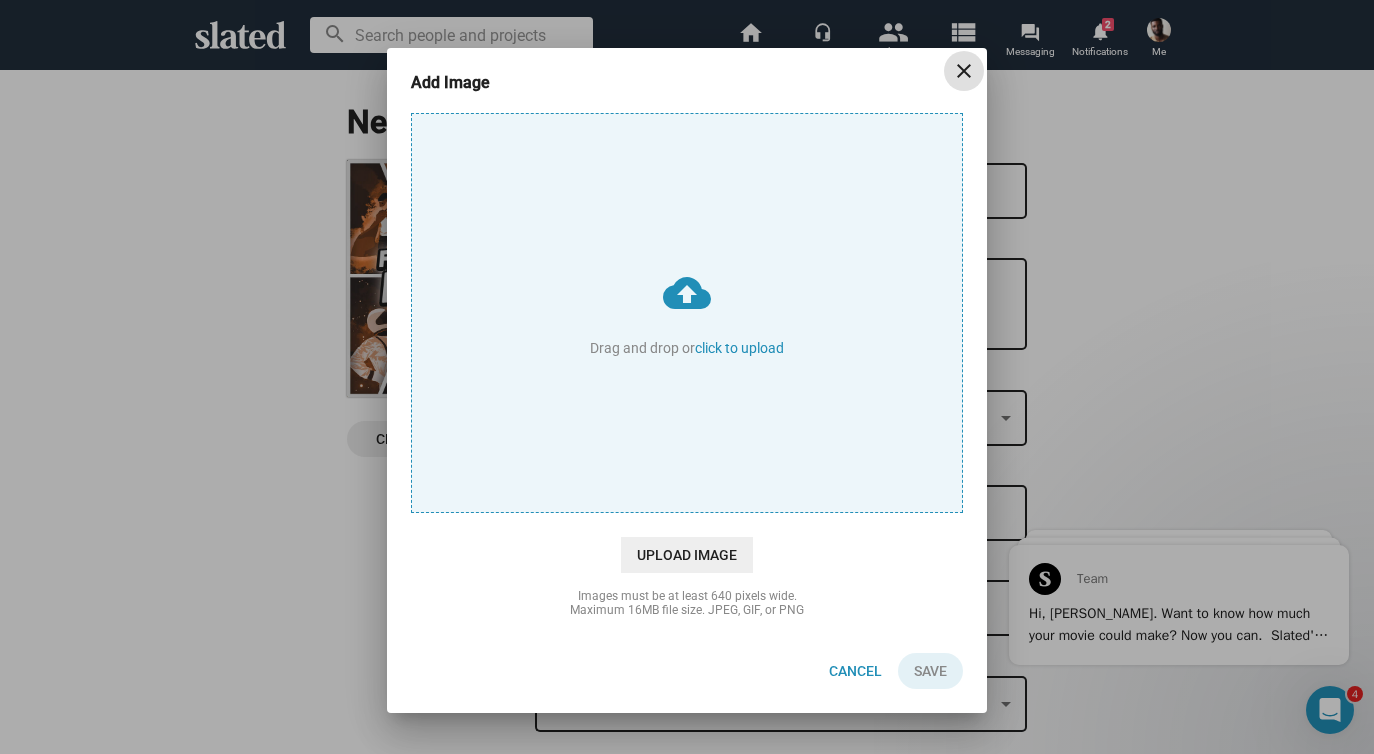 click on "cloud_upload Drag and drop or  click to upload" at bounding box center [687, 313] 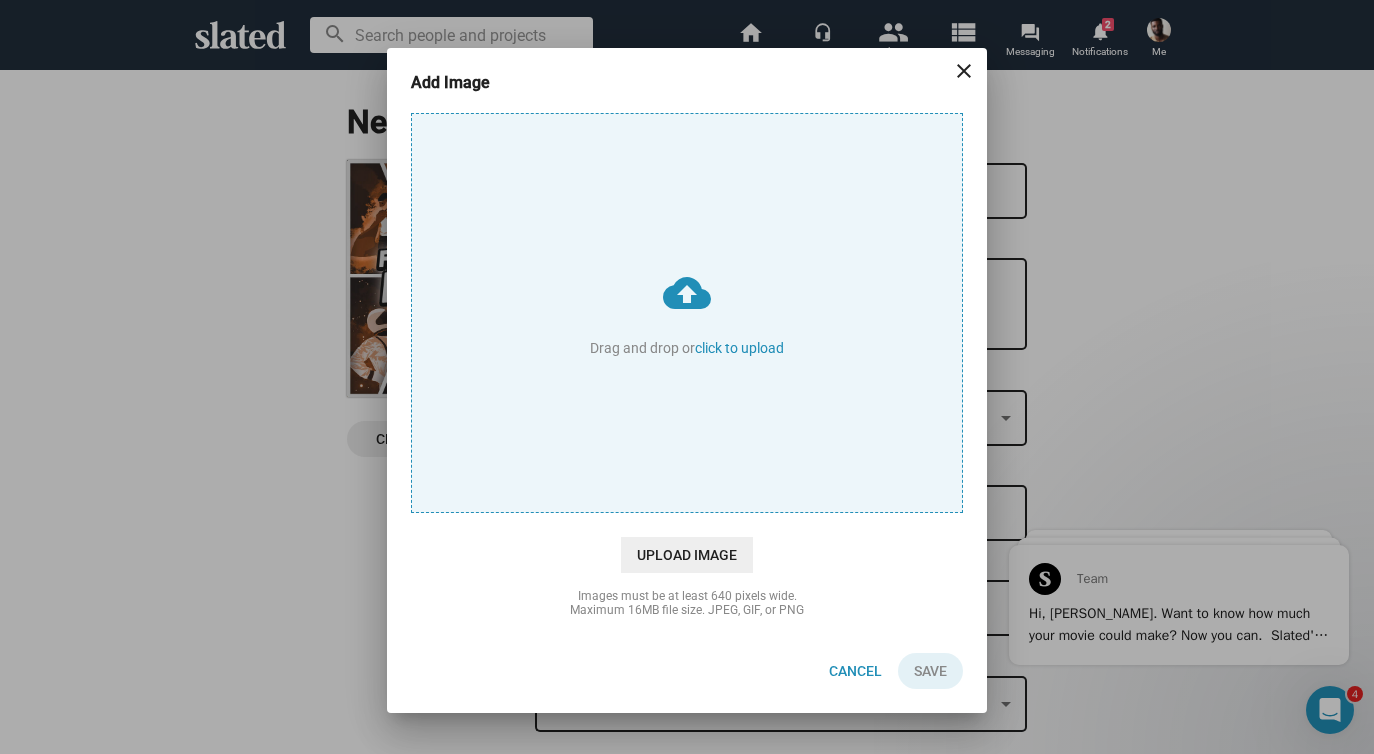 type on "C:\fakepath\Screenshot 2025-07-02 at 2.43.00 PM.jpeg" 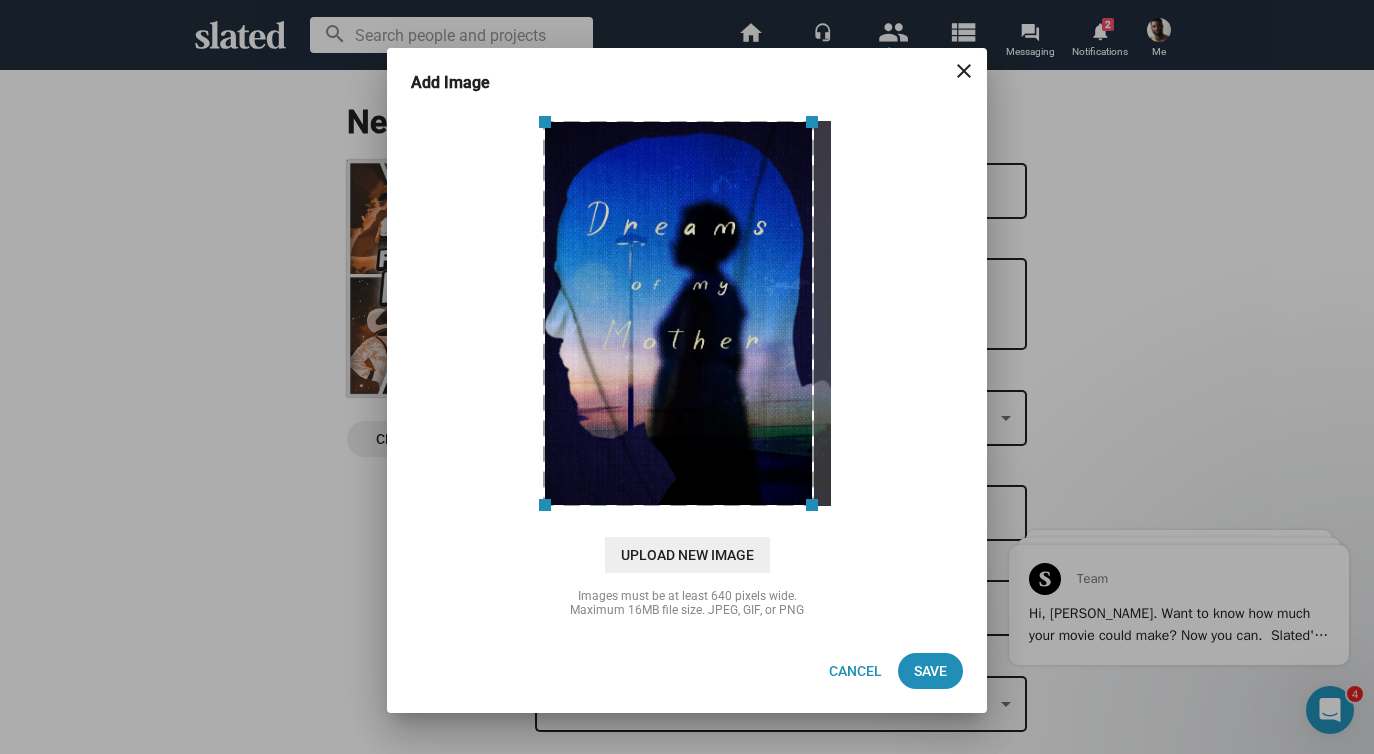 click at bounding box center (678, 313) 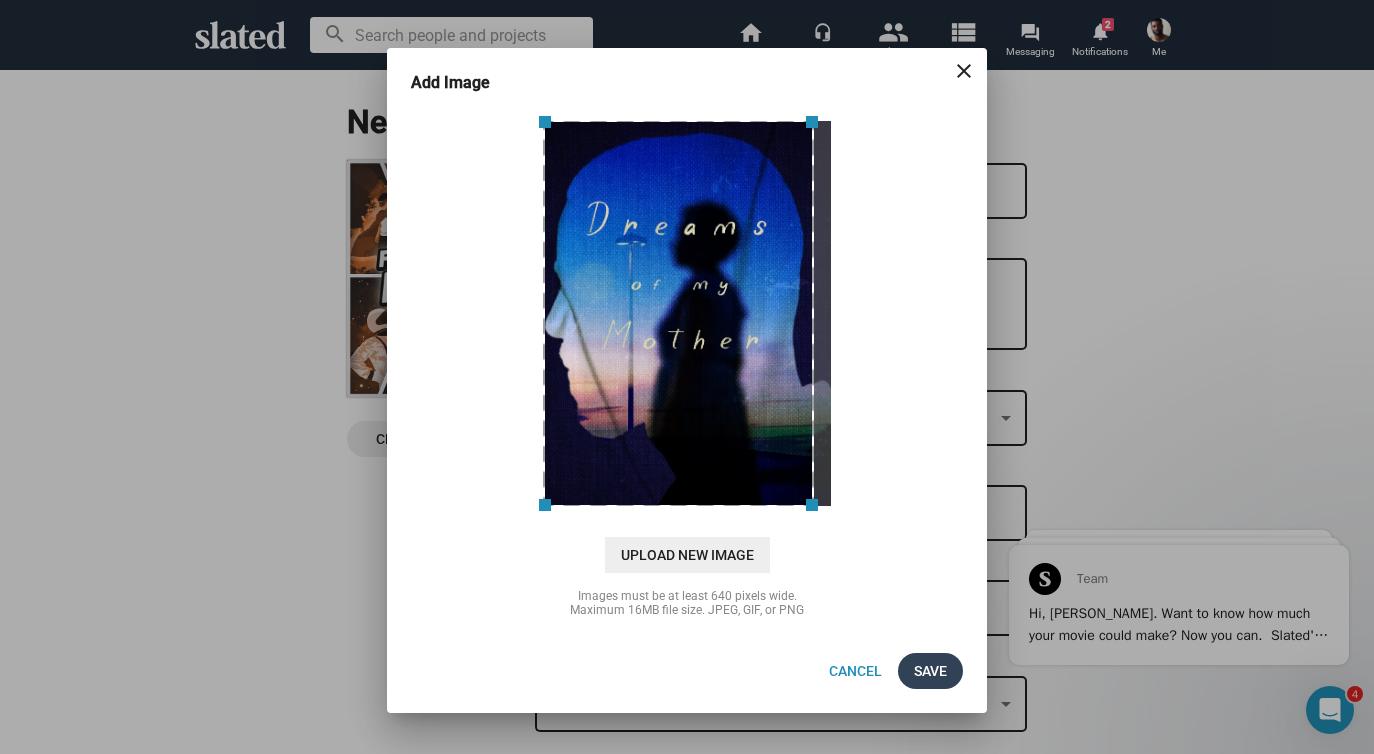 click on "Save" 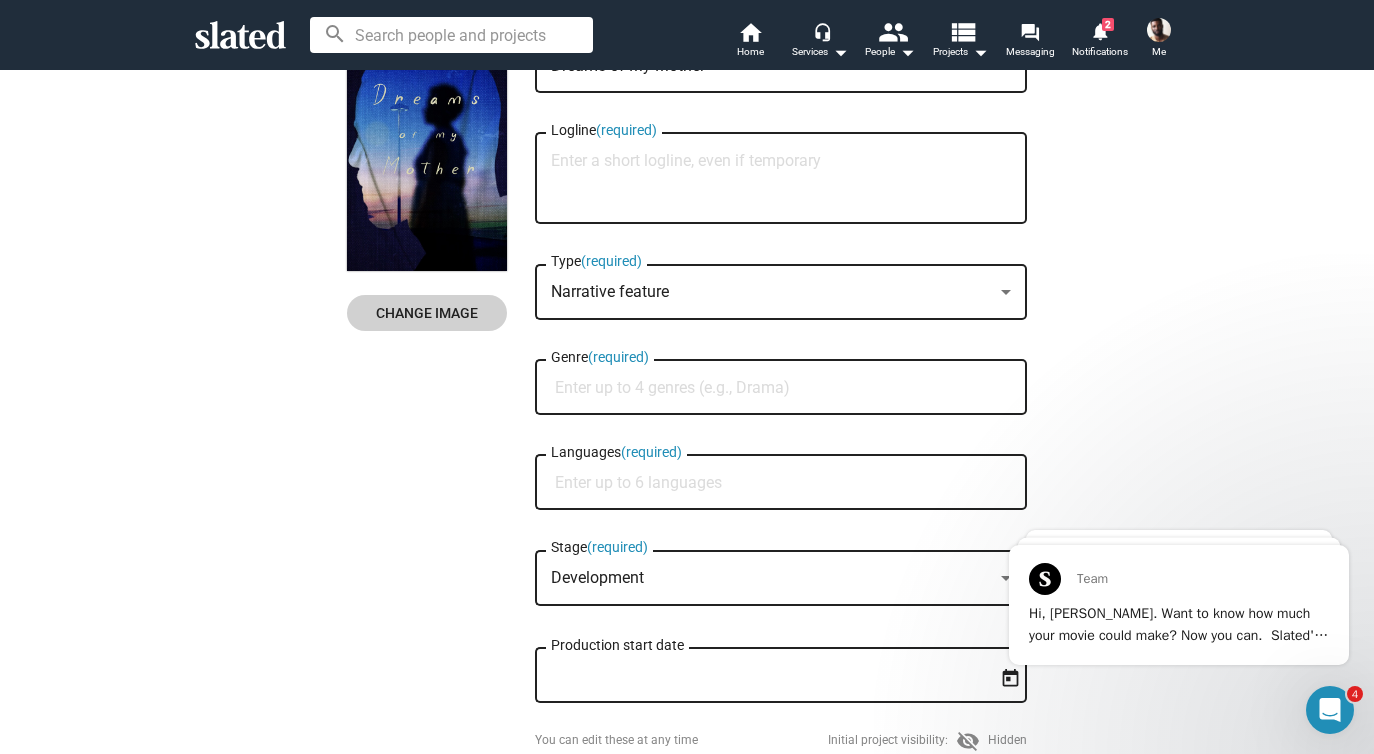scroll, scrollTop: 131, scrollLeft: 0, axis: vertical 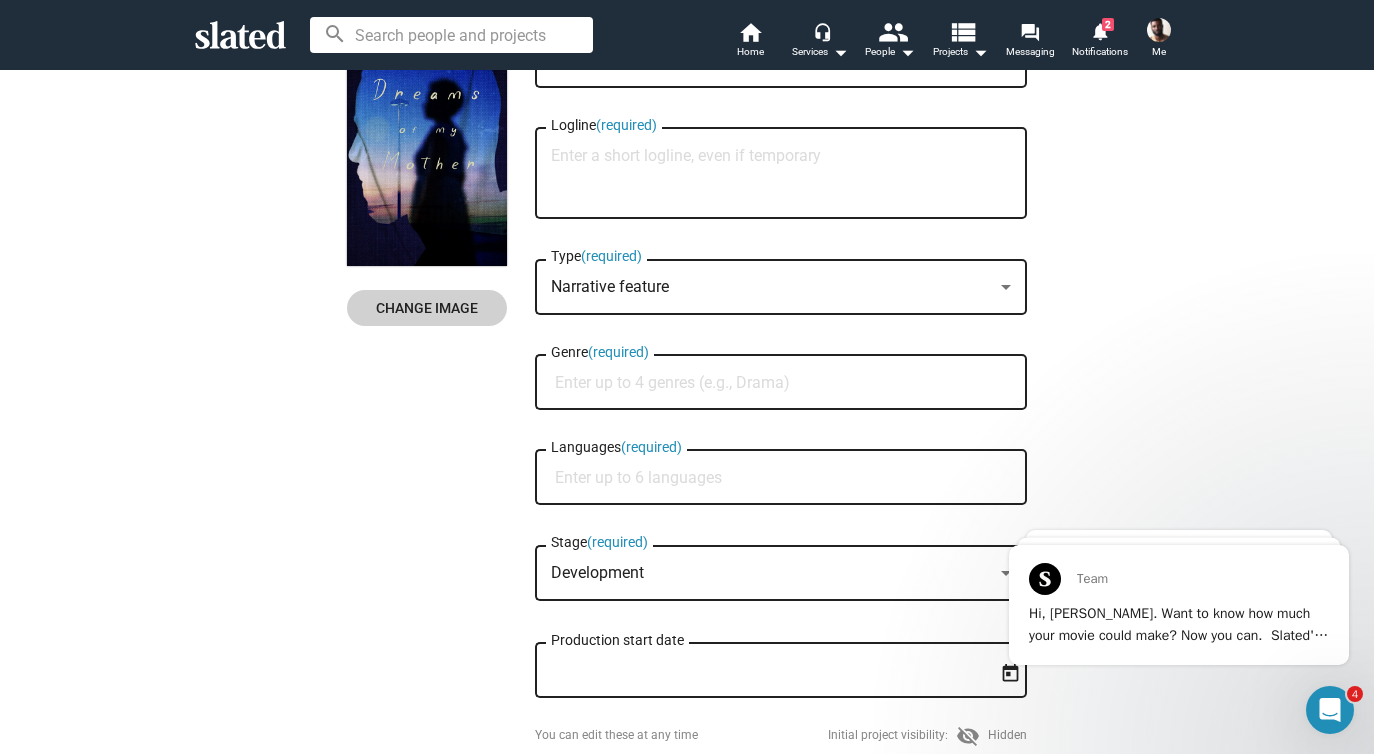 click on "Genre  (required)" 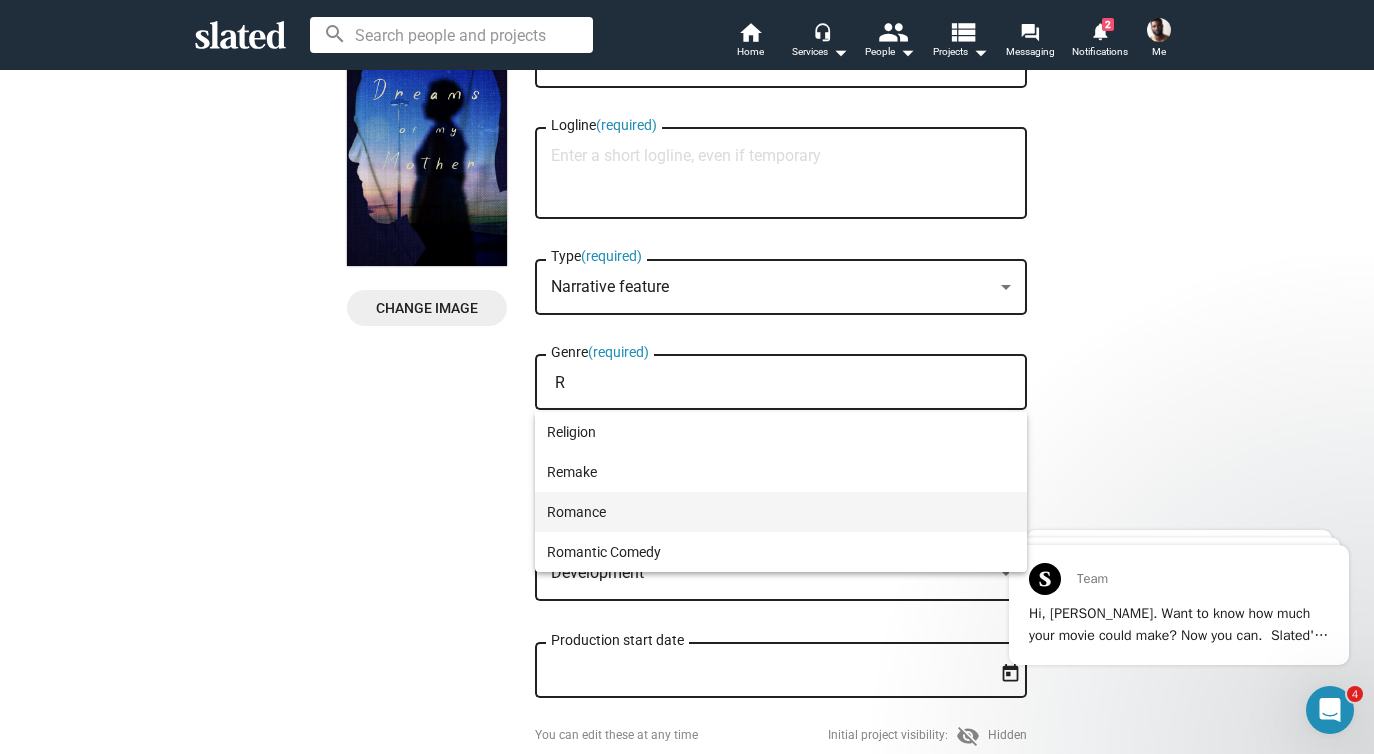 type on "R" 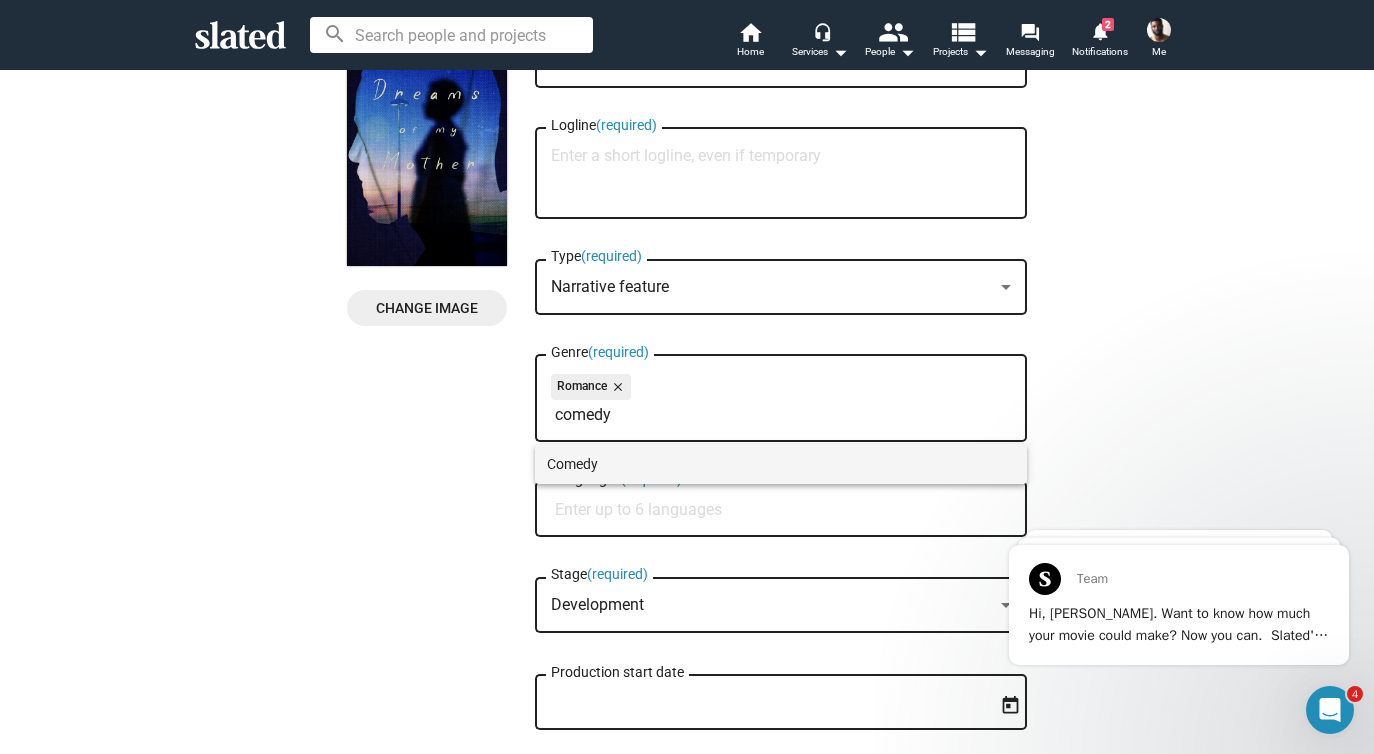 type on "comedy" 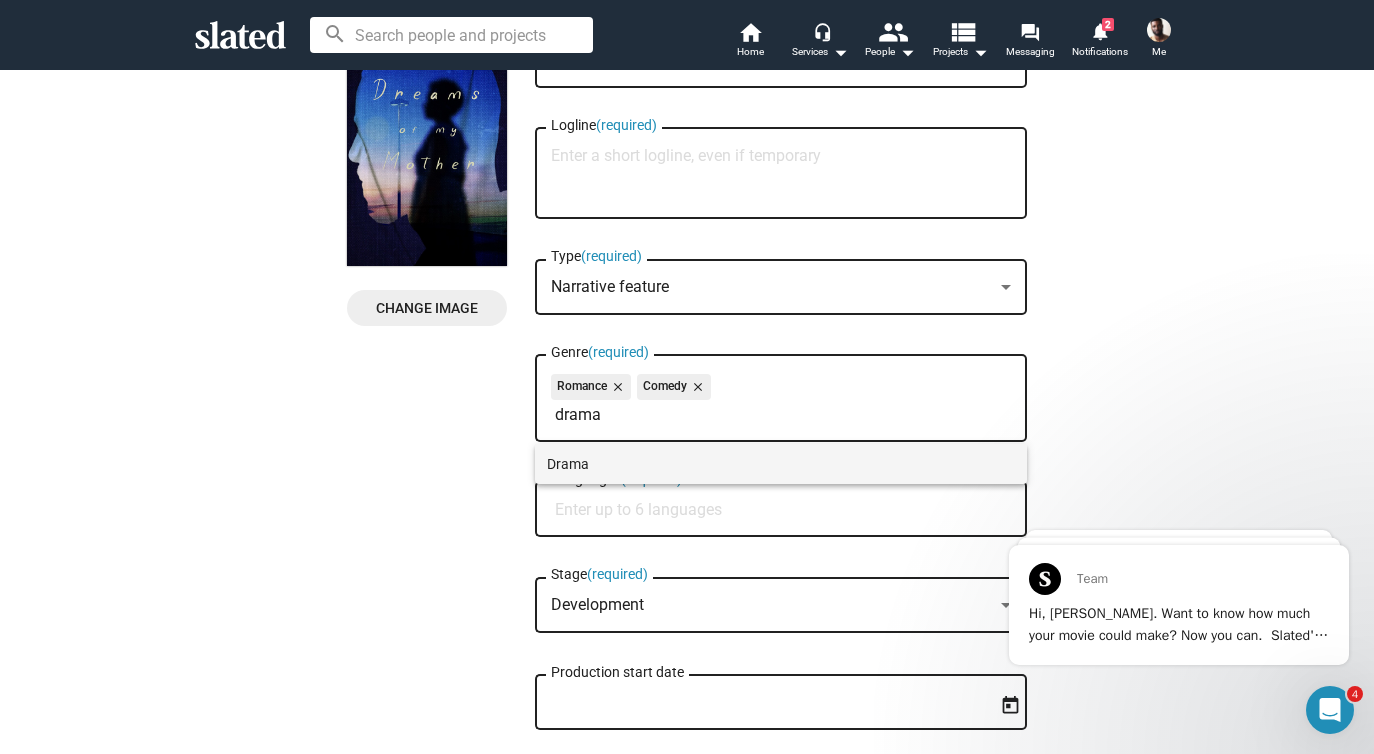 type on "drama" 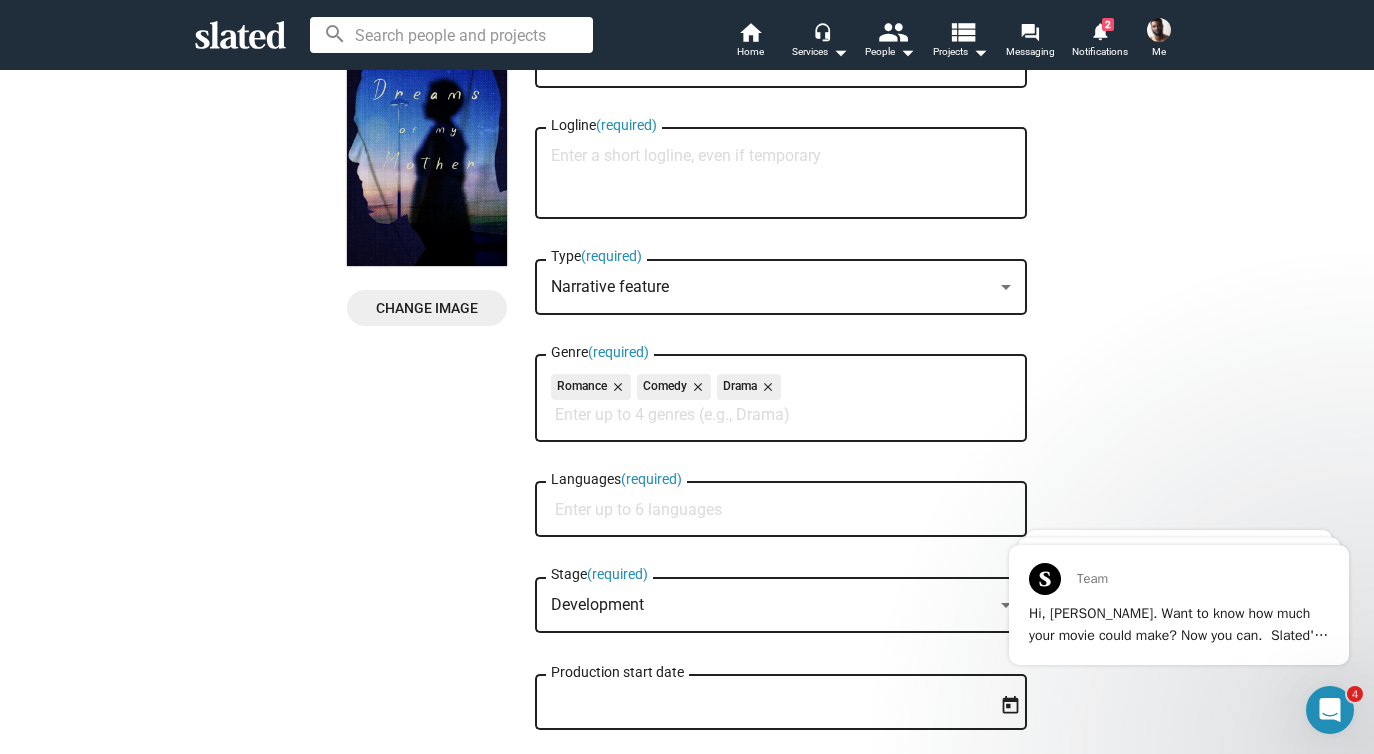click on "Languages  (required)" at bounding box center [785, 510] 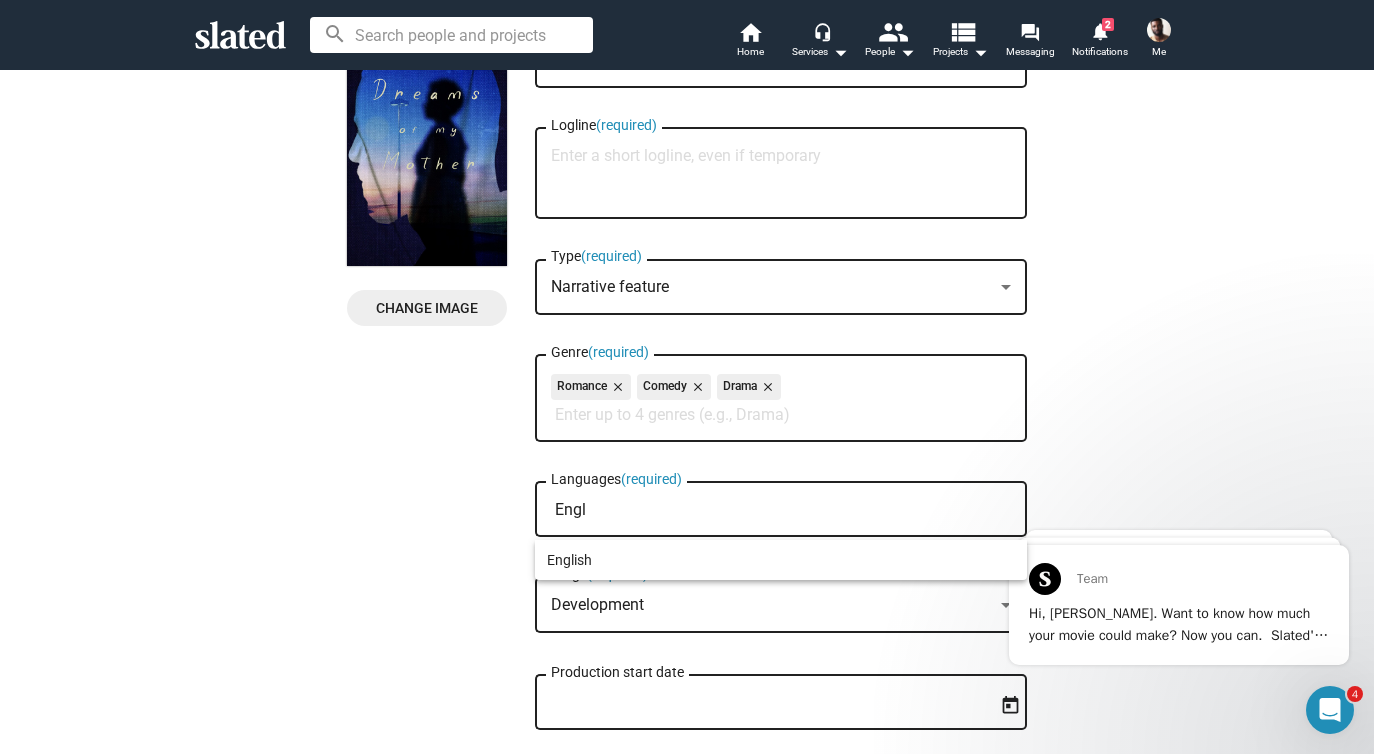 type on "Engl" 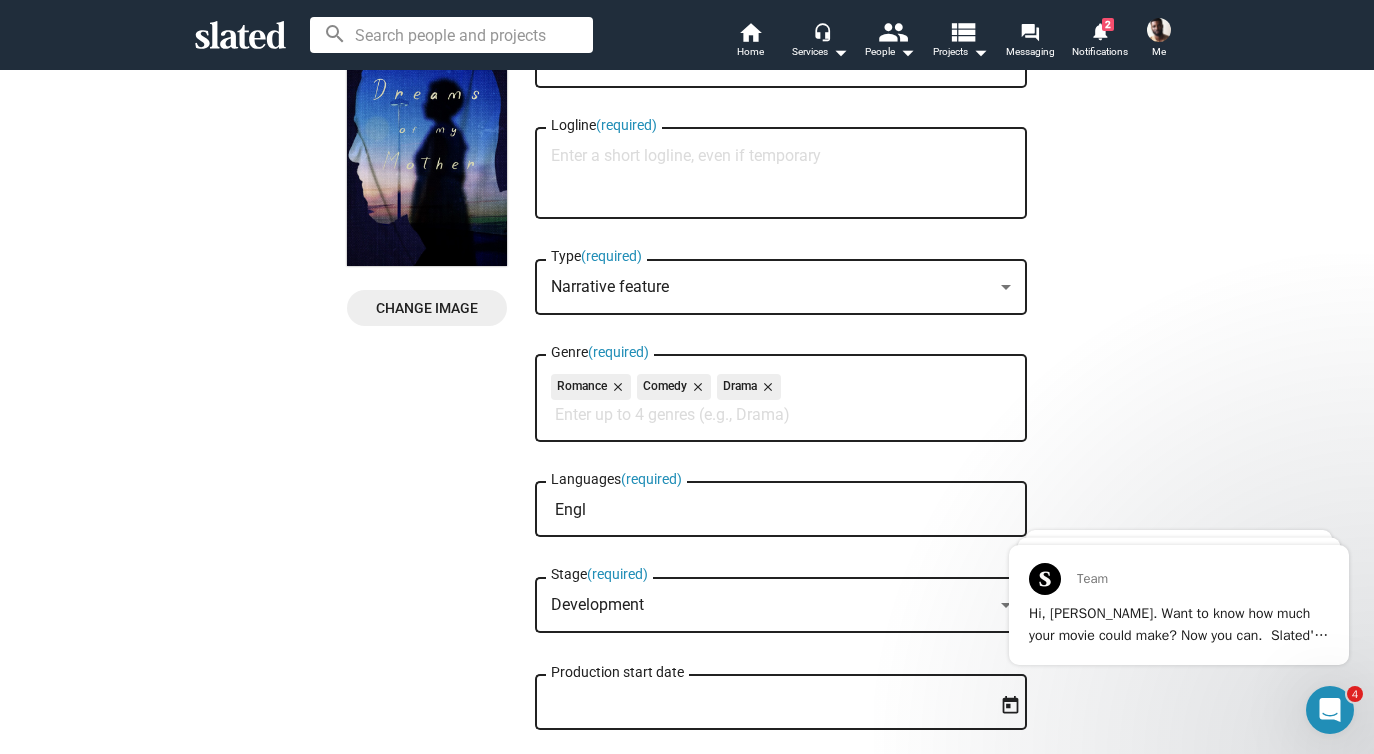 click on "Engl" at bounding box center [785, 510] 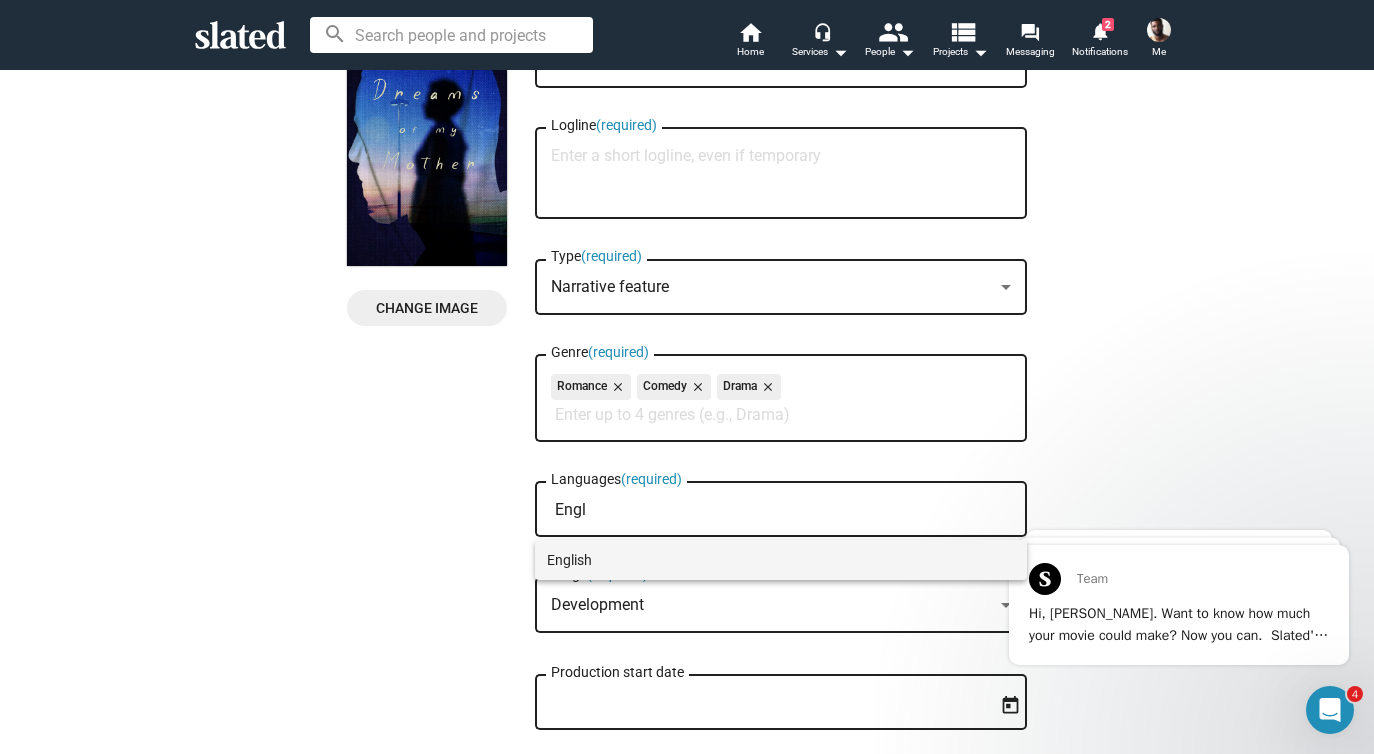 click on "English" at bounding box center (781, 560) 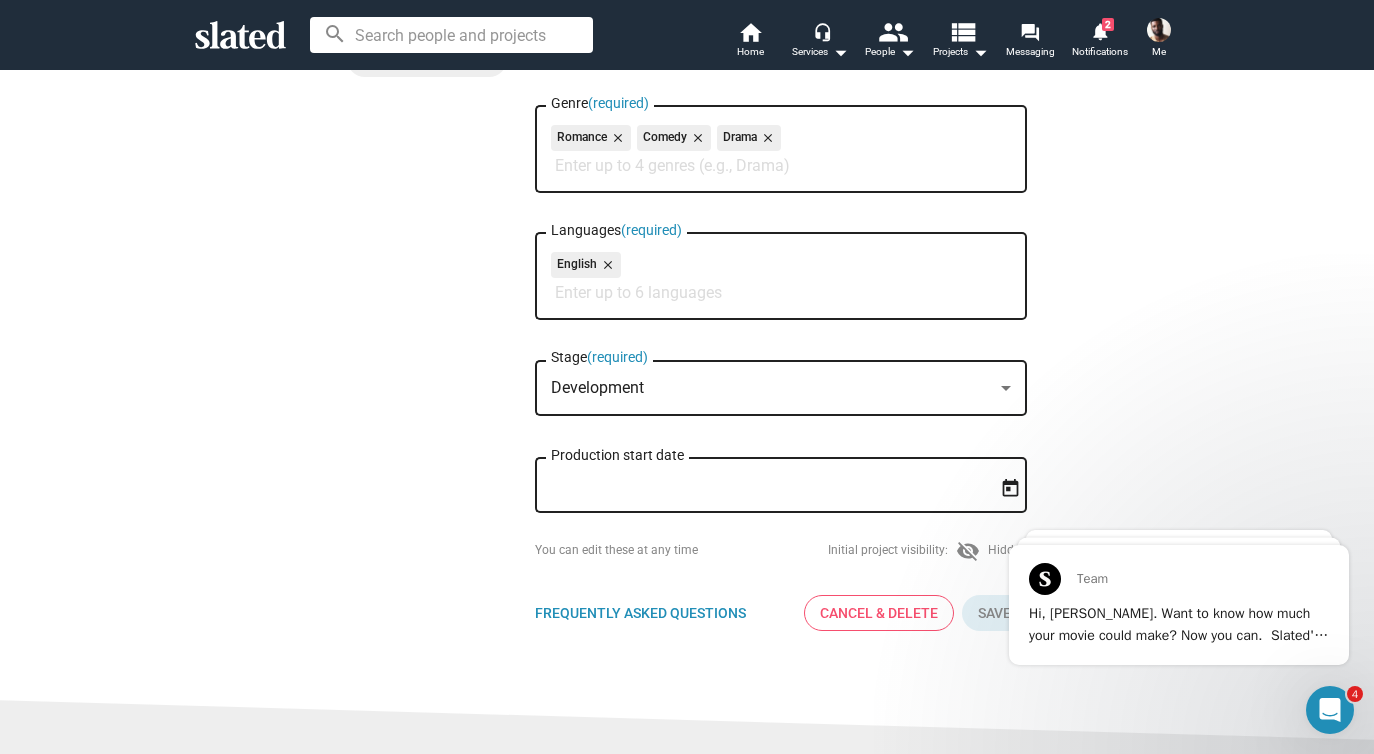 scroll, scrollTop: 386, scrollLeft: 0, axis: vertical 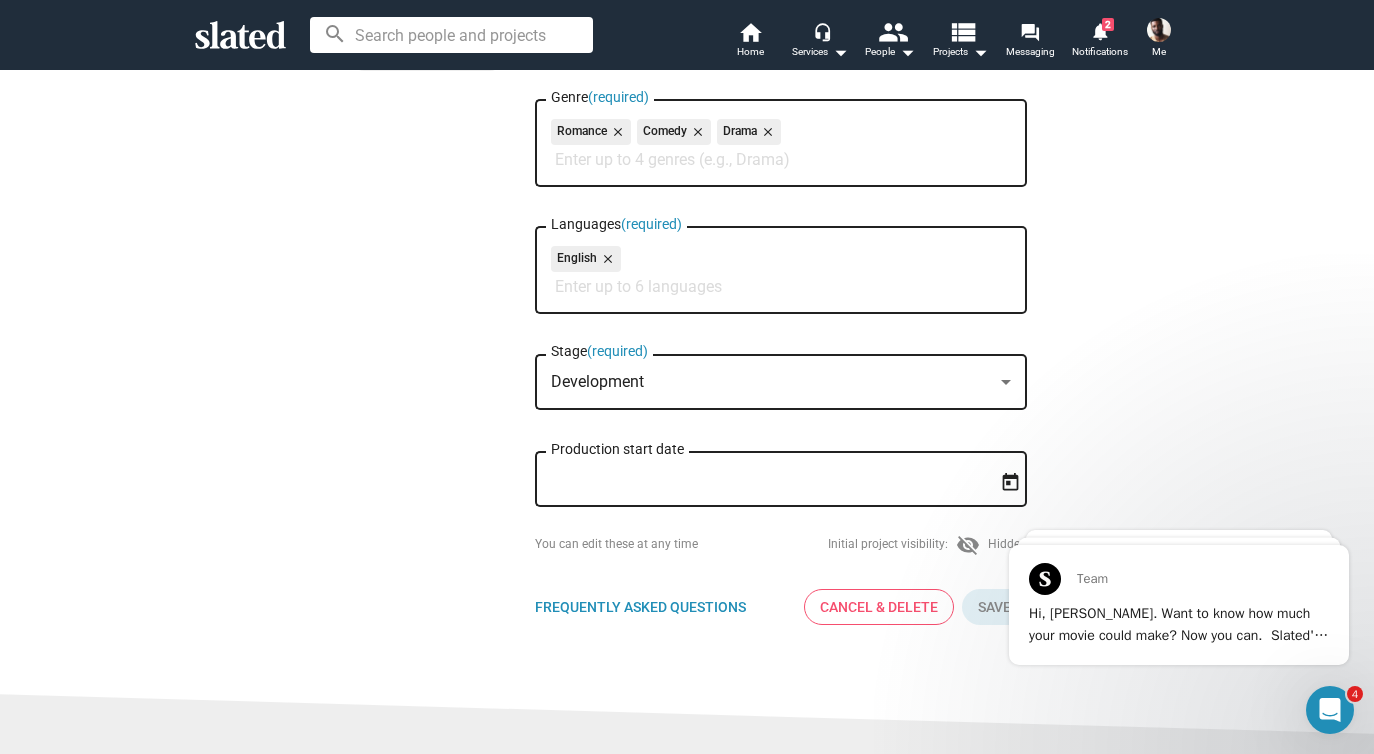 click on "Development" at bounding box center (772, 382) 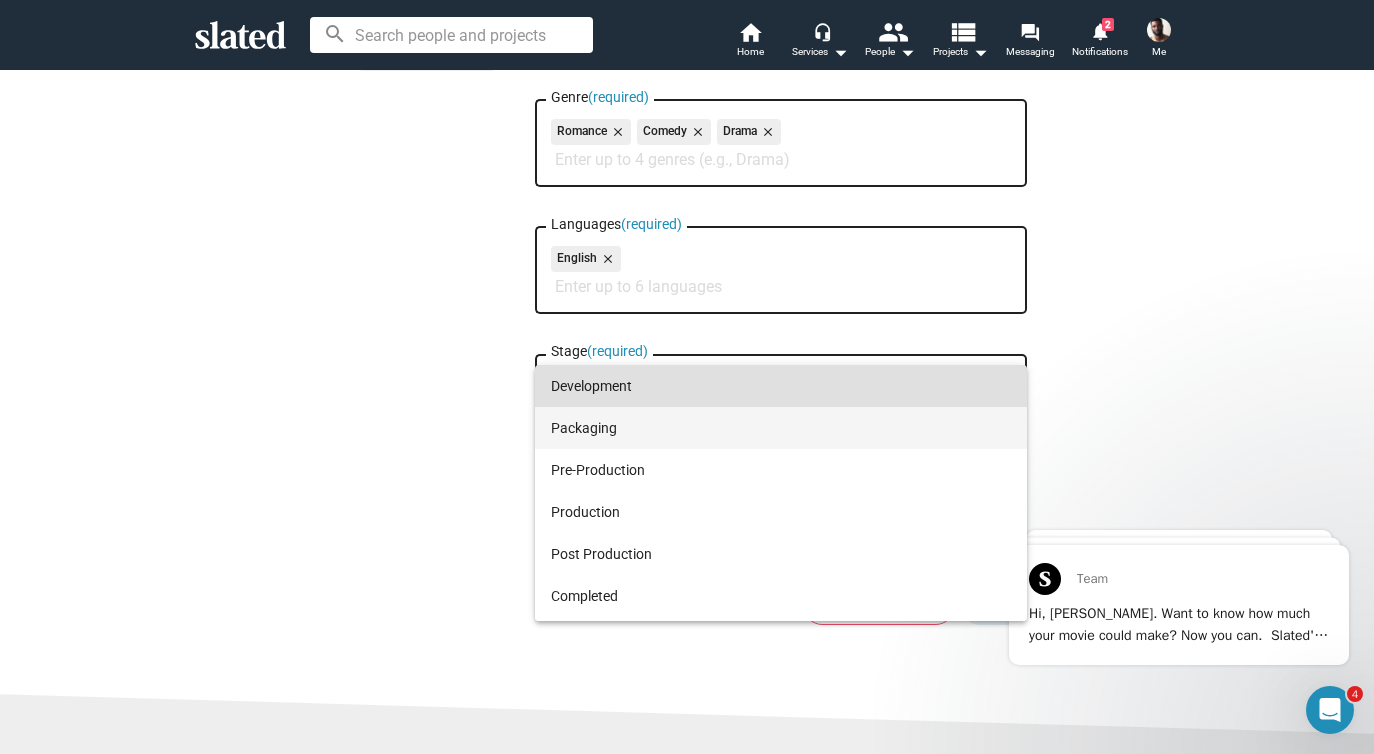 click on "Packaging" at bounding box center (781, 428) 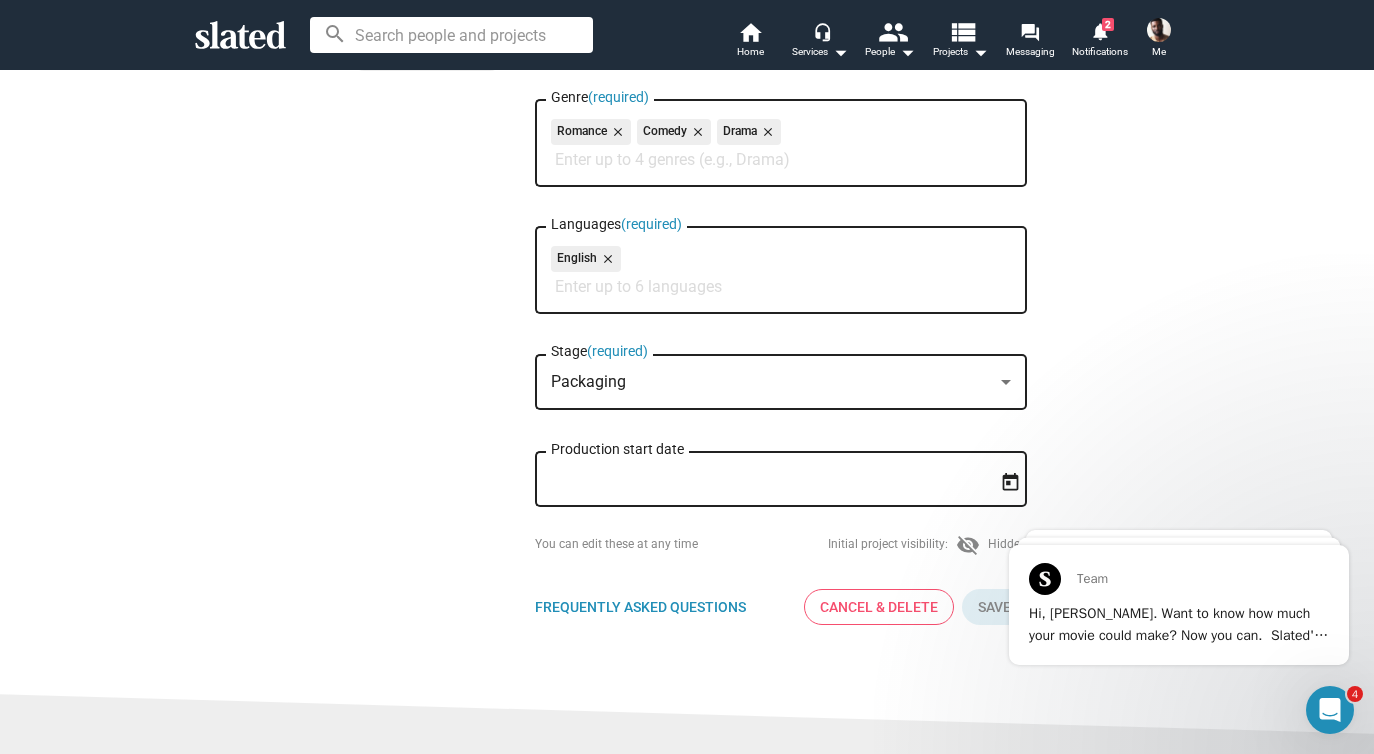 click on "Production start date" at bounding box center (767, 480) 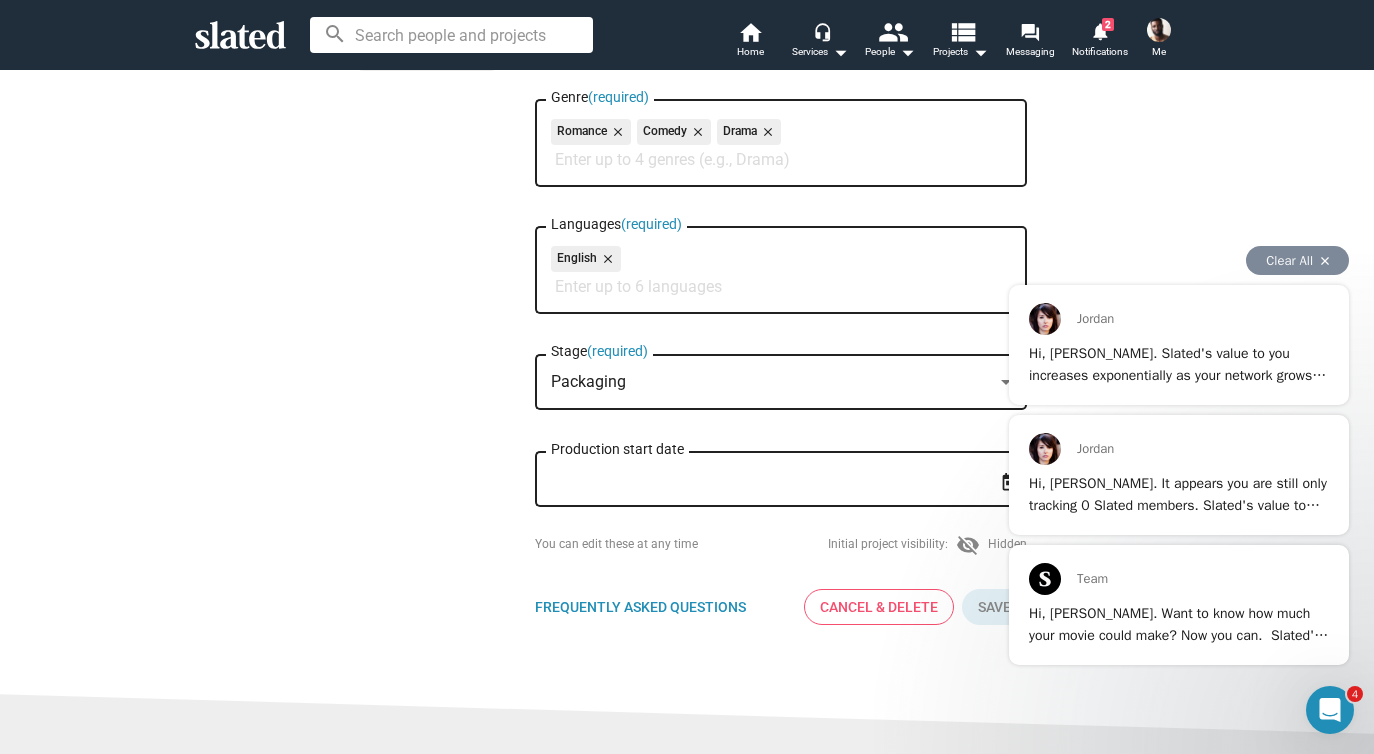 click on "Jordan Hi, Marcus. It appears you are still only tracking 0 Slated members. Slated's value to you increases exponentially as your network grows. So, take a moment to link your Gmail, Yahoo, Facebook and Twitter accounts to see who's in that you already know. You’ll be notified as new contacts and friends join the site and track them automatically.    Was this helpful? (select below)" at bounding box center (1179, 475) 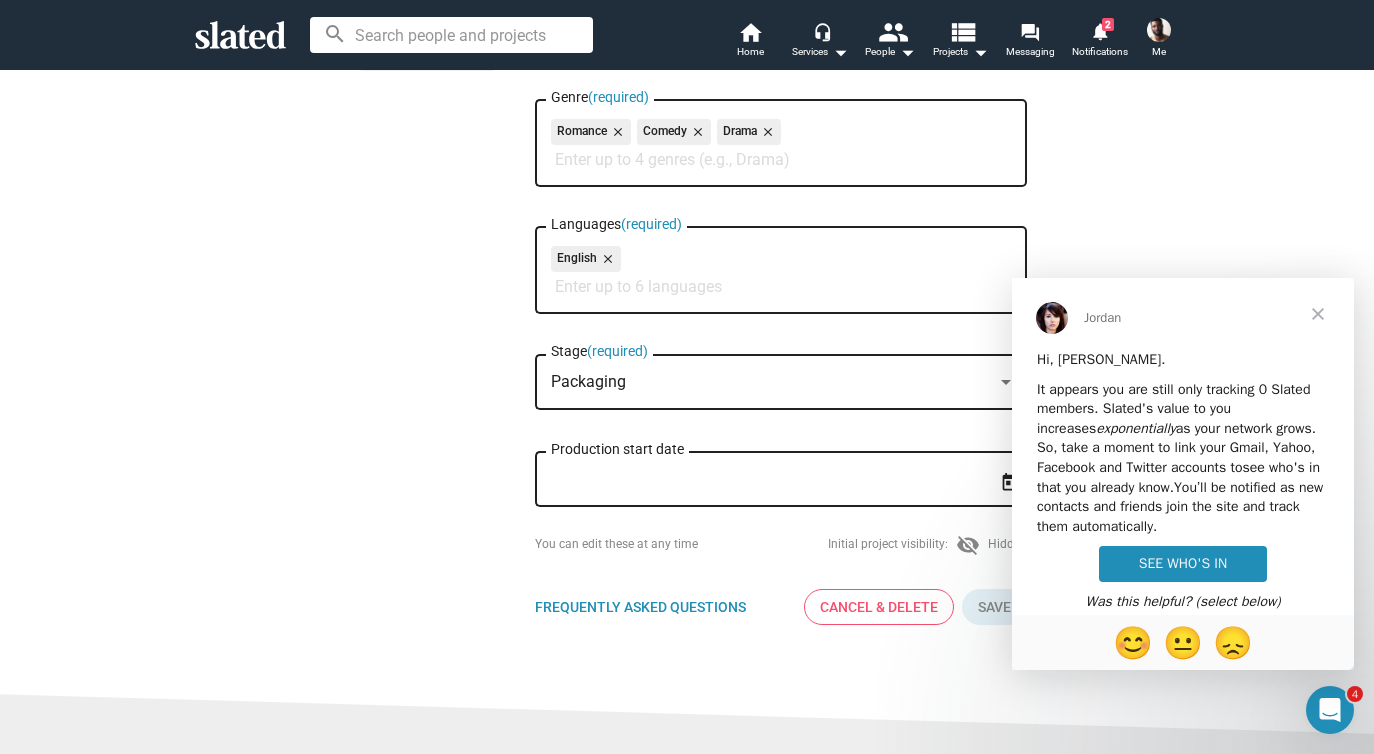 scroll, scrollTop: 0, scrollLeft: 0, axis: both 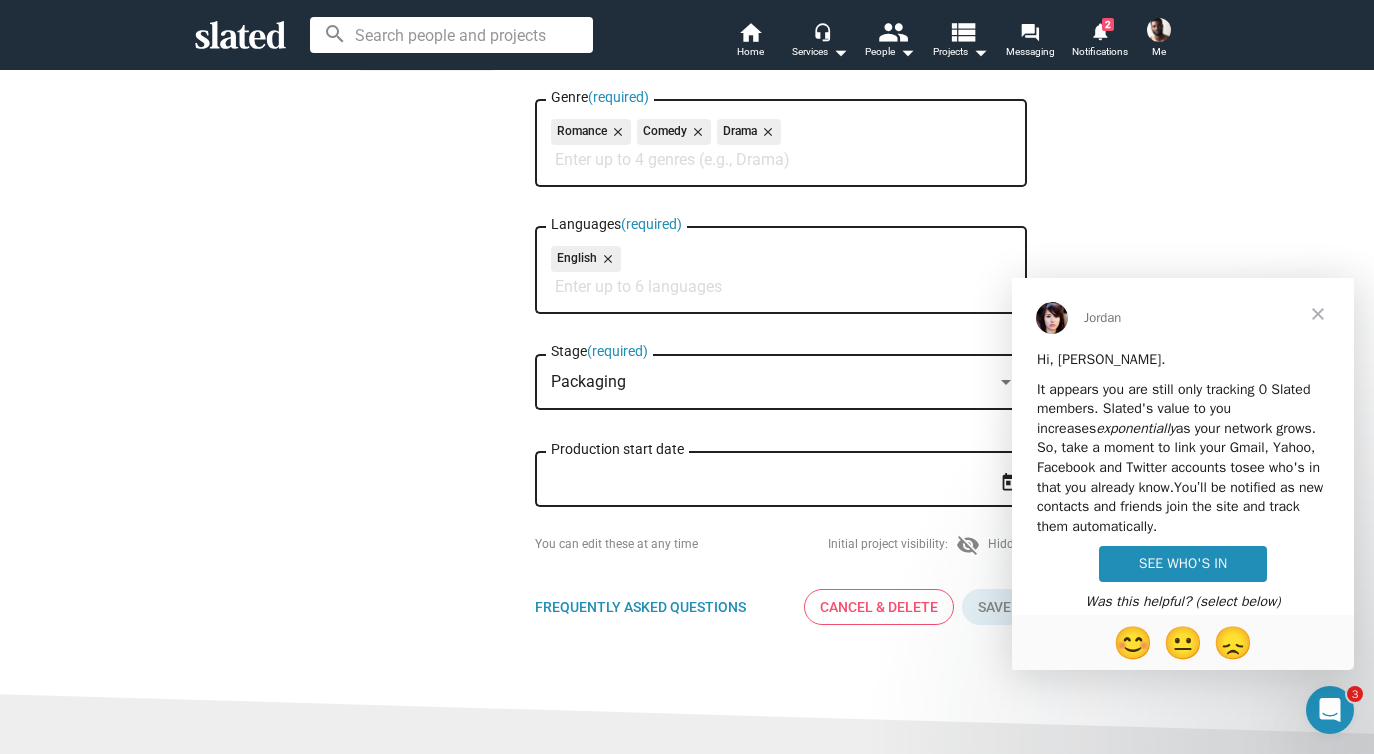 click at bounding box center [1318, 314] 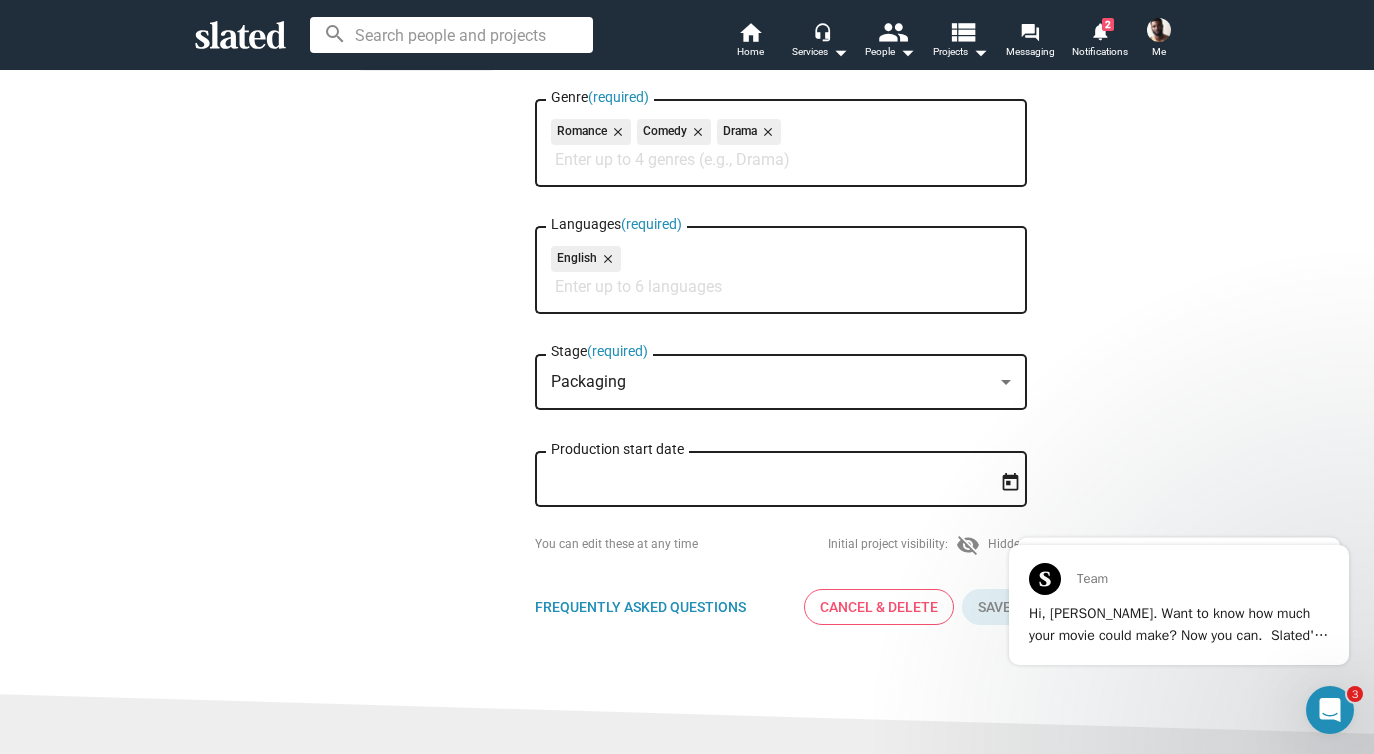 scroll, scrollTop: 0, scrollLeft: 0, axis: both 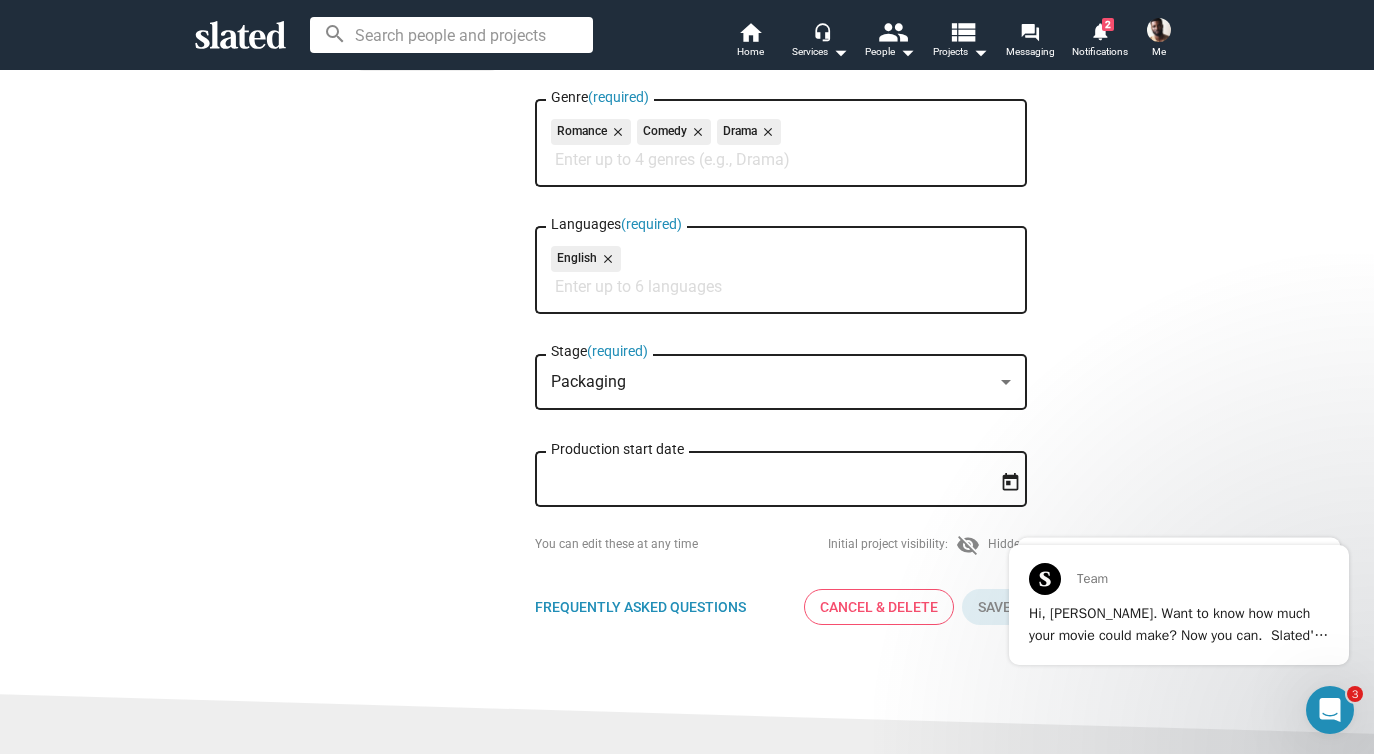 click 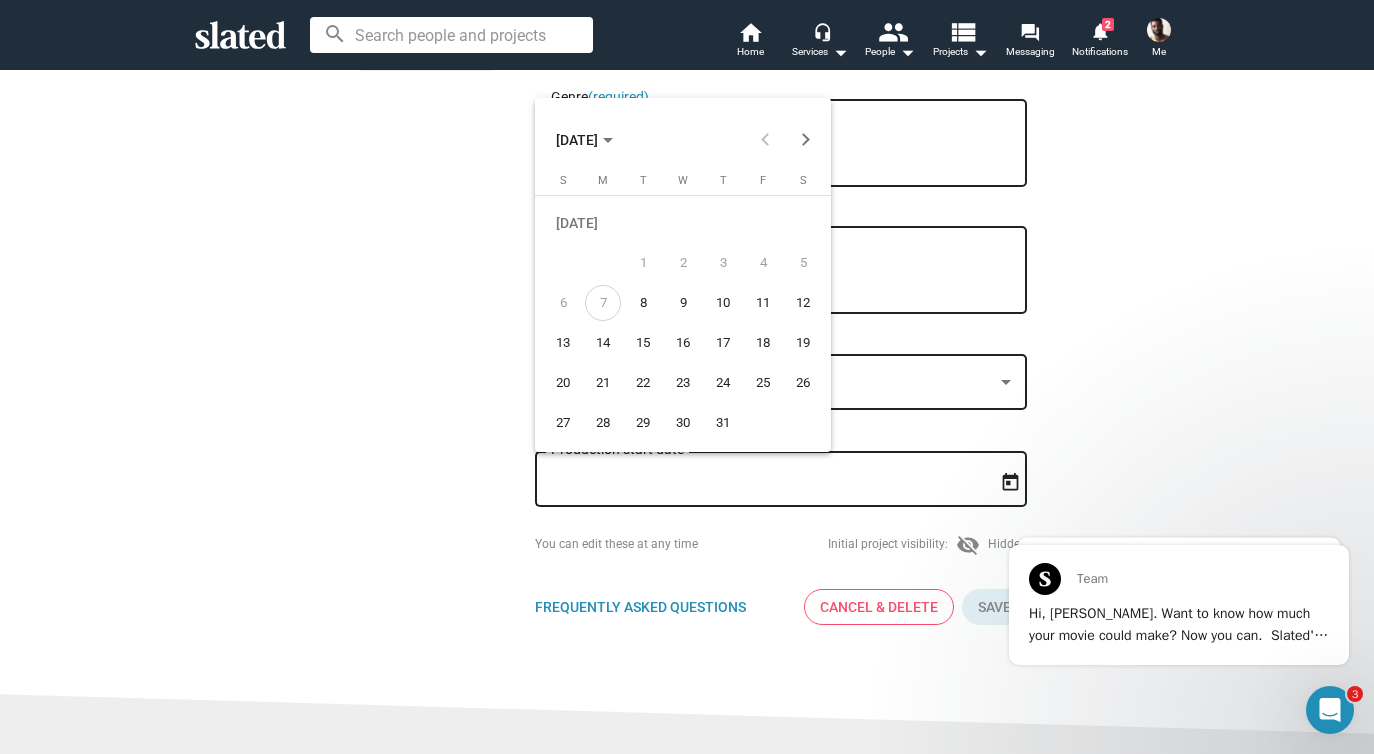 click on "JUL 2025" at bounding box center [577, 140] 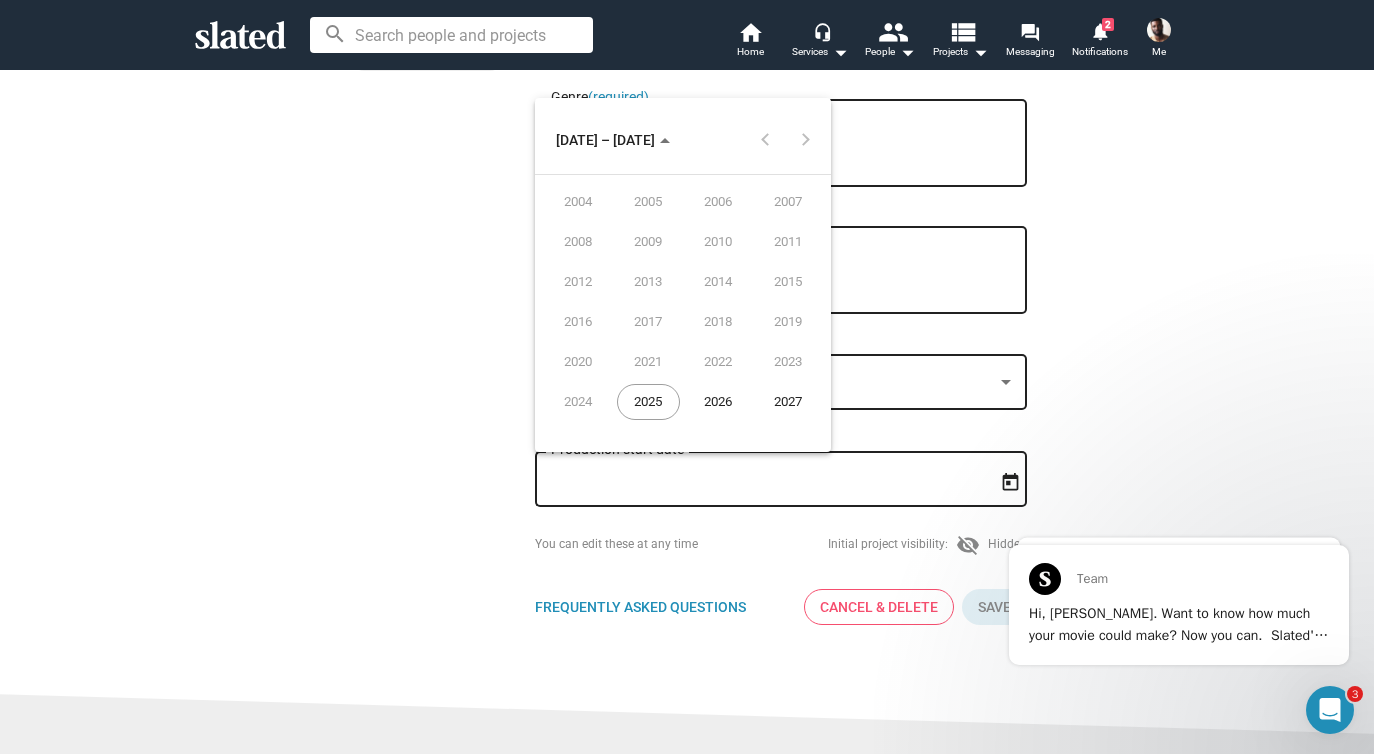 click on "2004 – 2027" at bounding box center [605, 140] 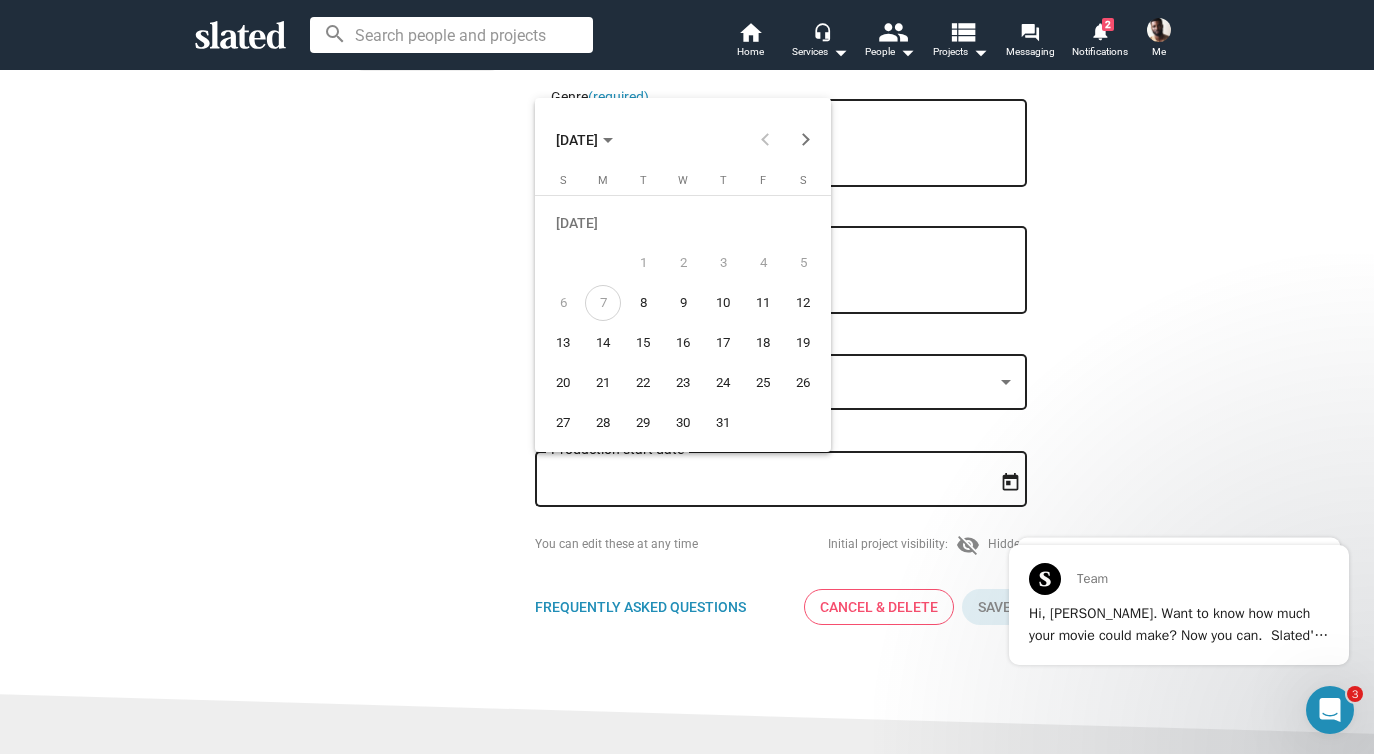 click on "JUL 2025" at bounding box center [584, 139] 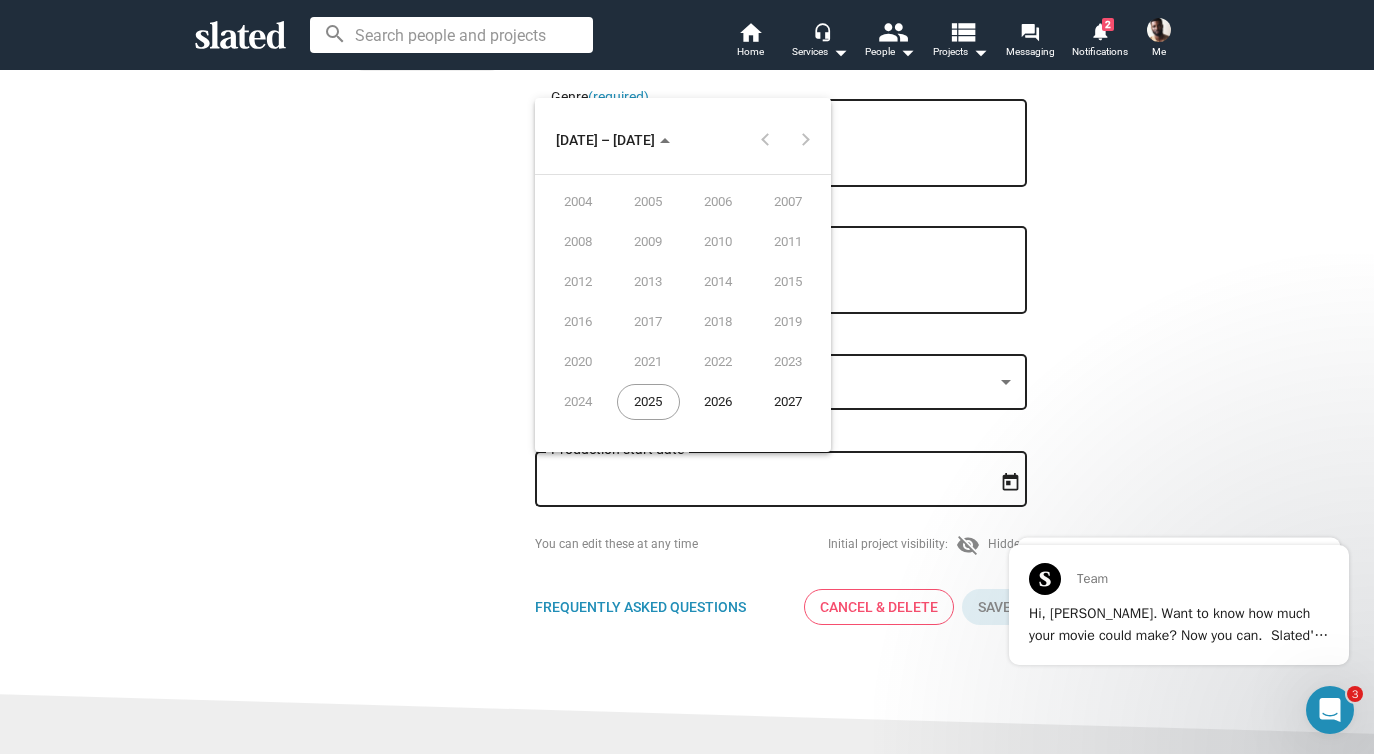 click on "2026" at bounding box center (718, 402) 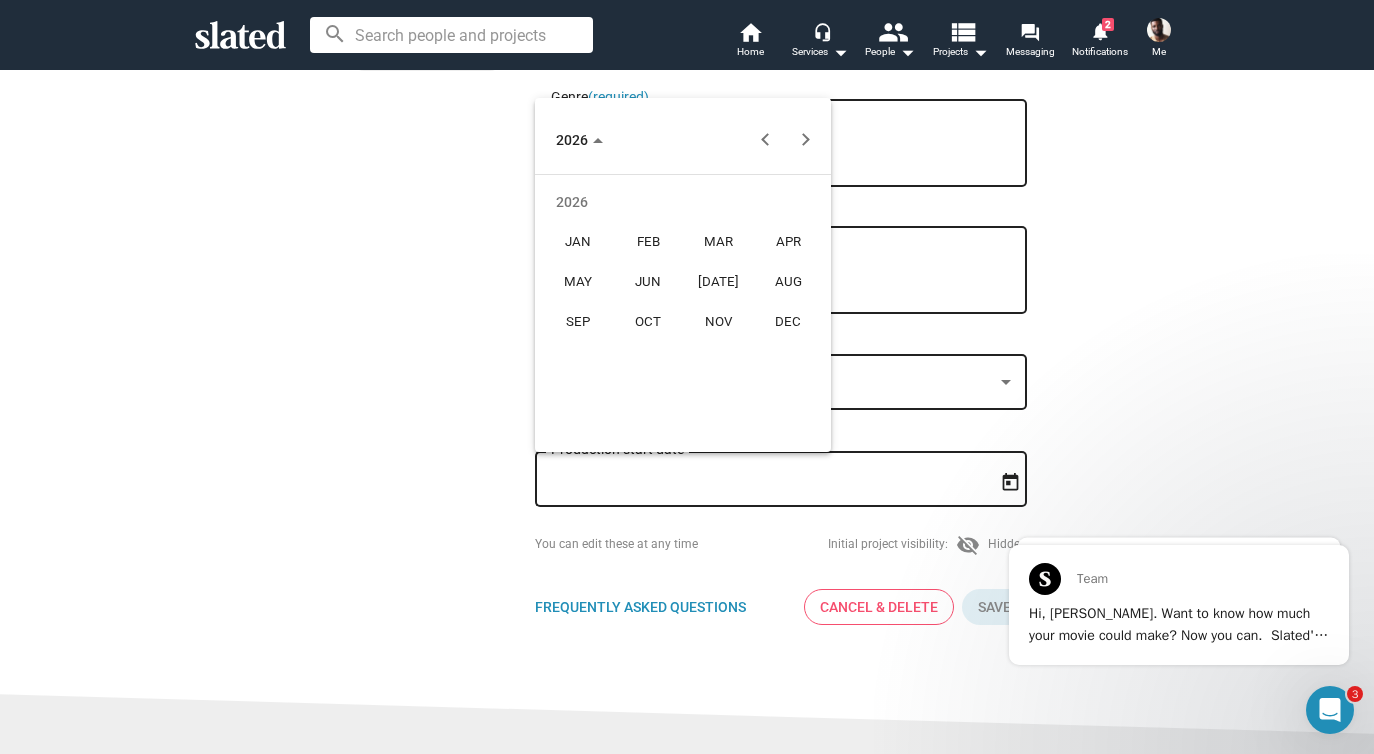click on "MAR" at bounding box center [718, 242] 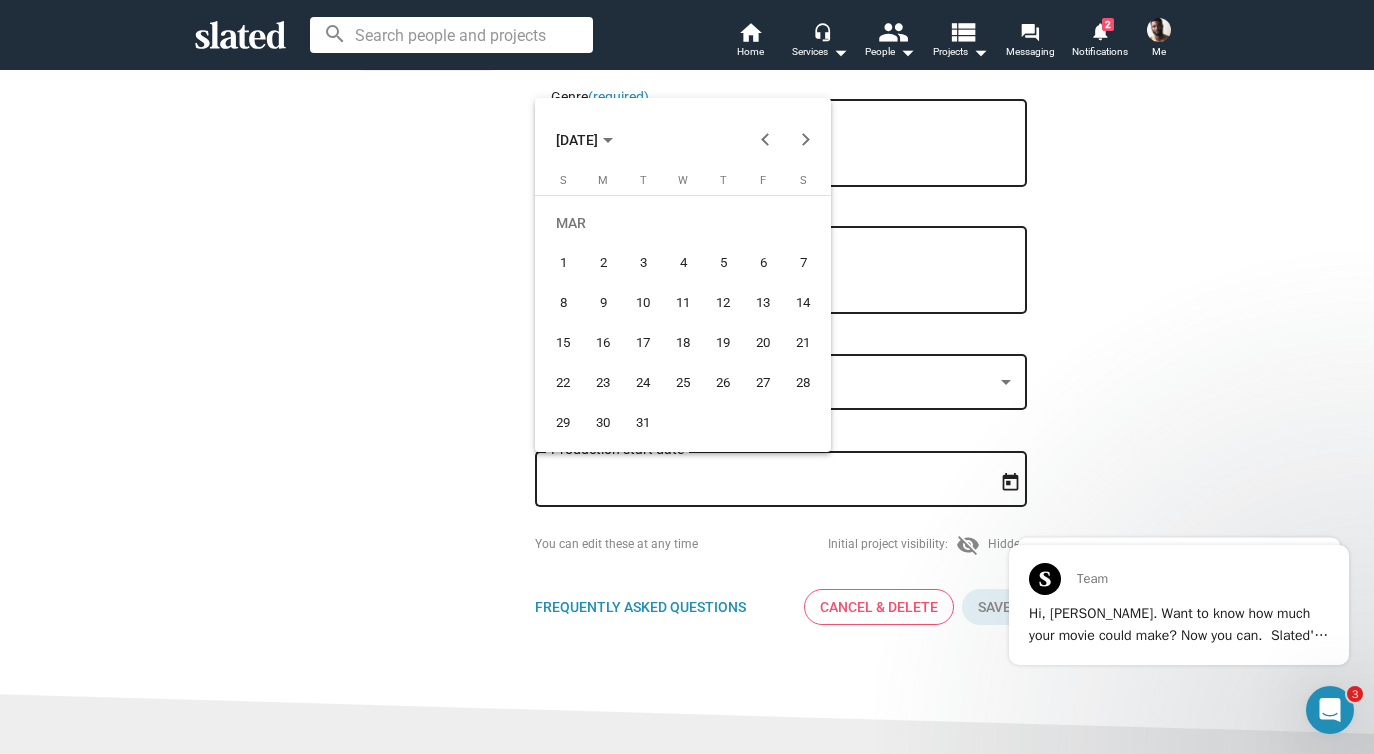 click on "1" at bounding box center [563, 263] 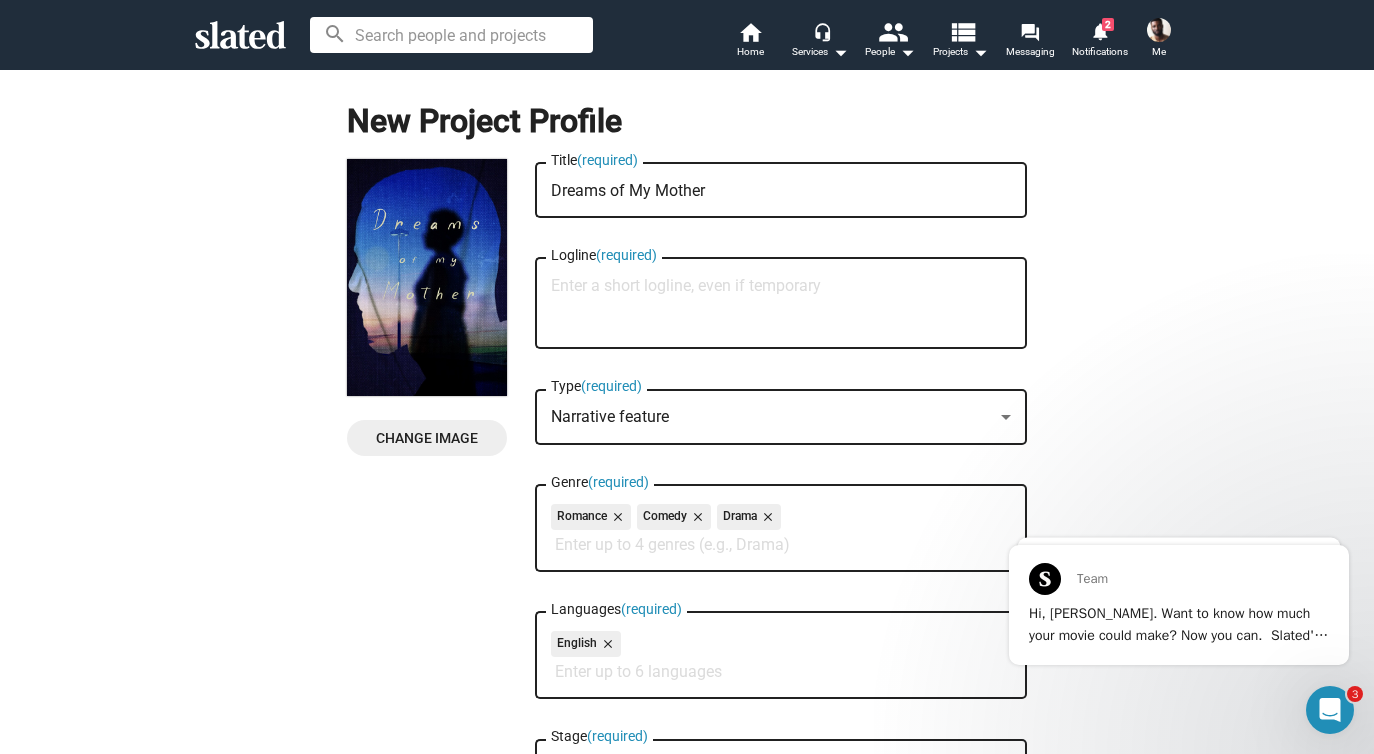 scroll, scrollTop: 0, scrollLeft: 0, axis: both 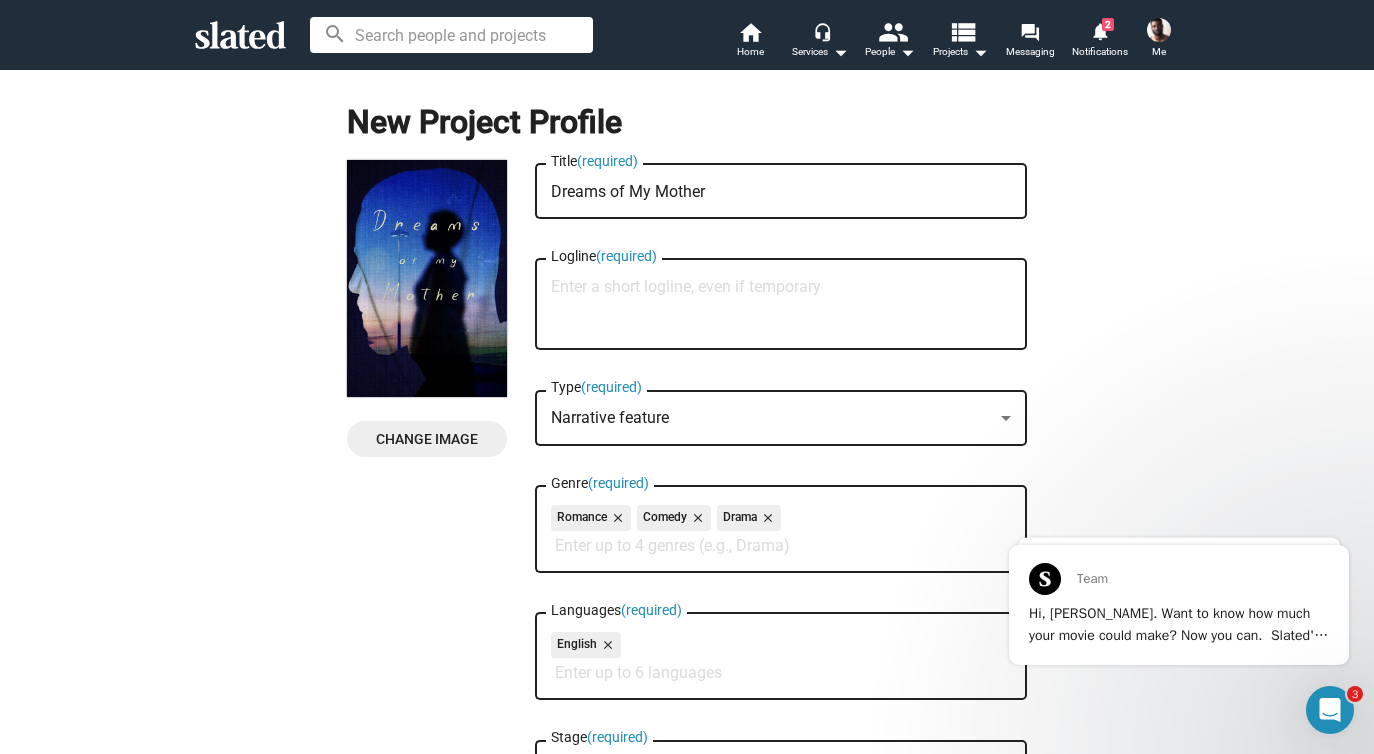 click on "Logline  (required)" at bounding box center [781, 305] 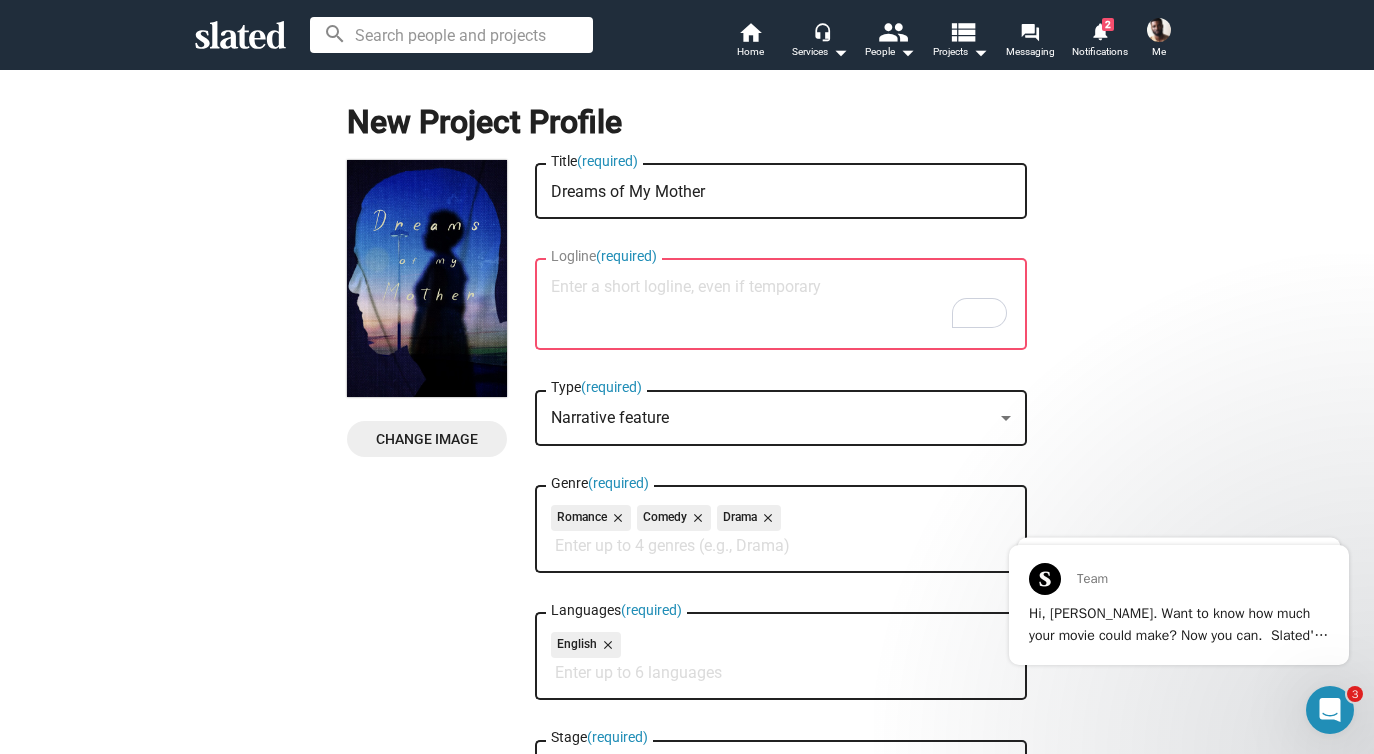paste on "A determined young Black man, haunted by his fractured past as an adoptee, embarks on a
transformative quest to uncover his biological roots, confronting family secrets, racial tensions, and
unexpected connections that challenge everything he thought he knew." 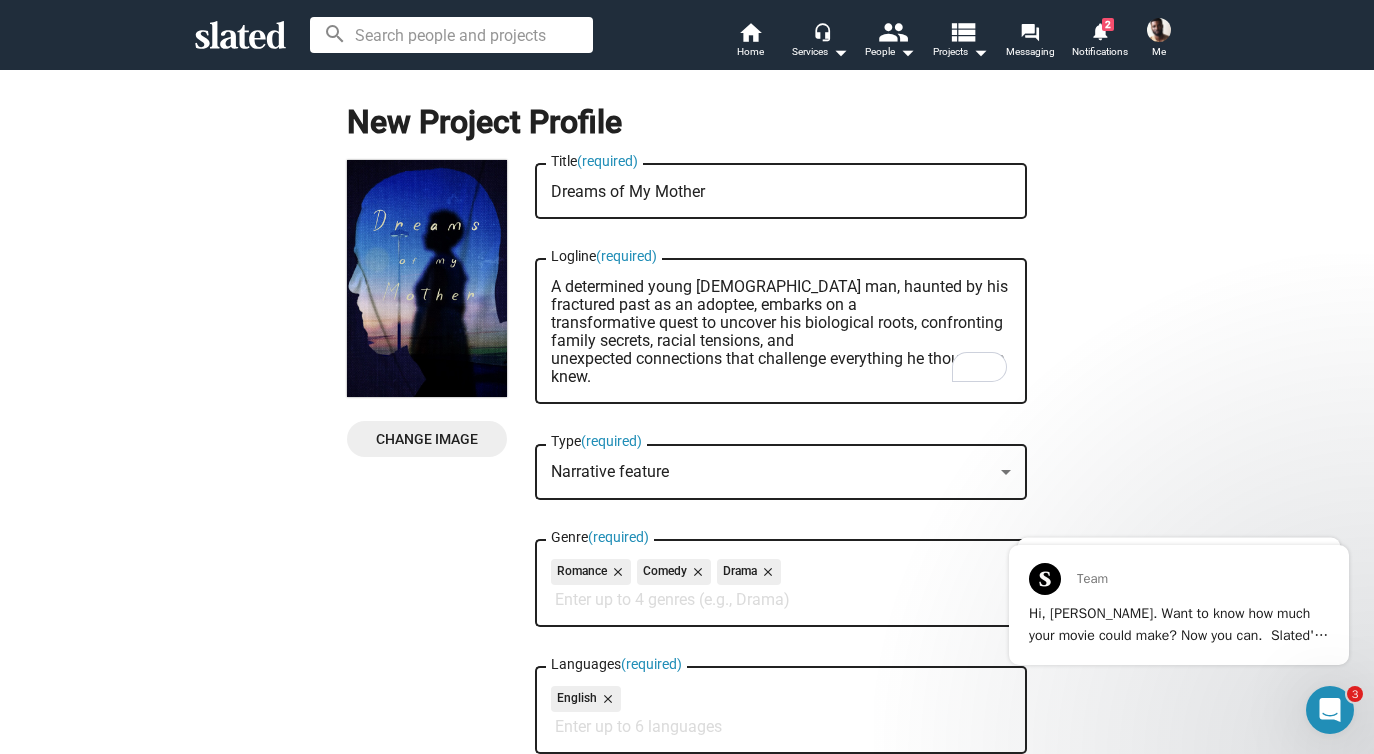 scroll, scrollTop: 0, scrollLeft: 0, axis: both 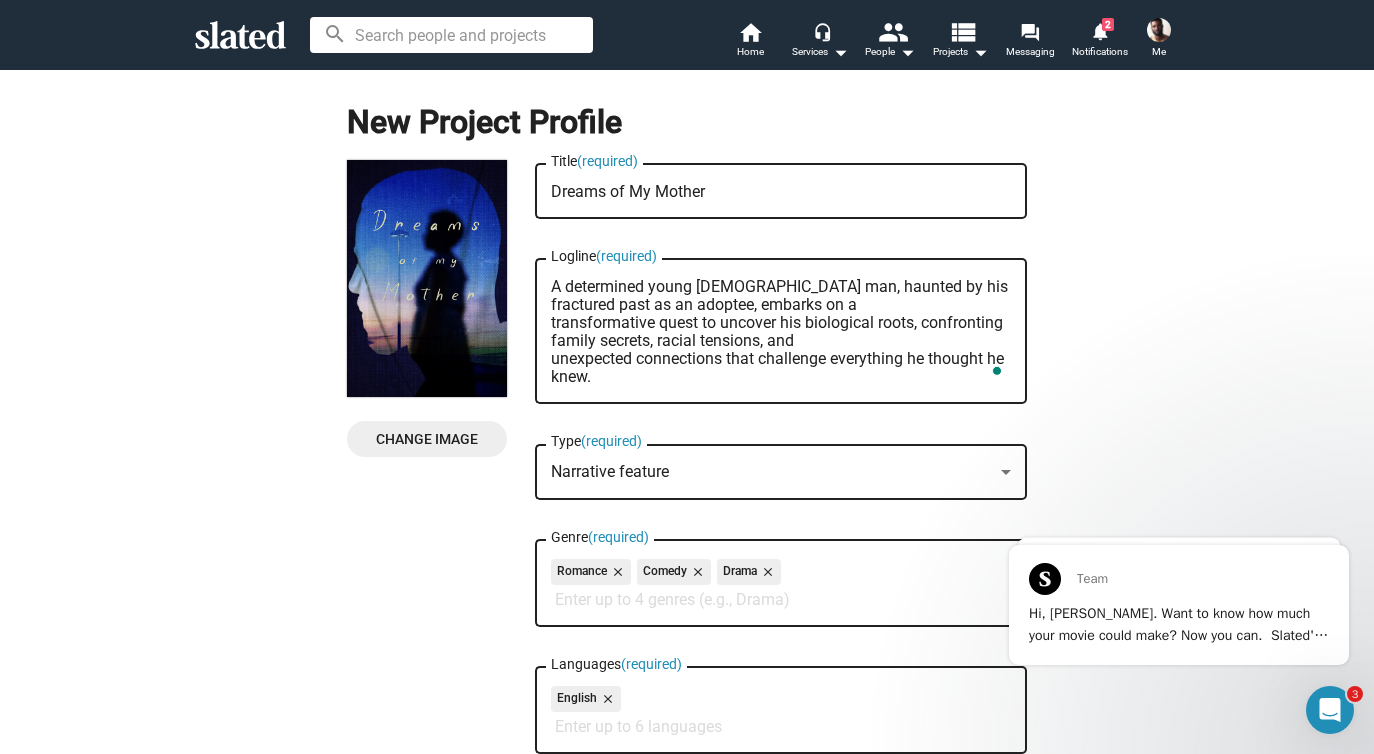 click on "A determined young Black man, haunted by his fractured past as an adoptee, embarks on a
transformative quest to uncover his biological roots, confronting family secrets, racial tensions, and
unexpected connections that challenge everything he thought he knew." at bounding box center [781, 332] 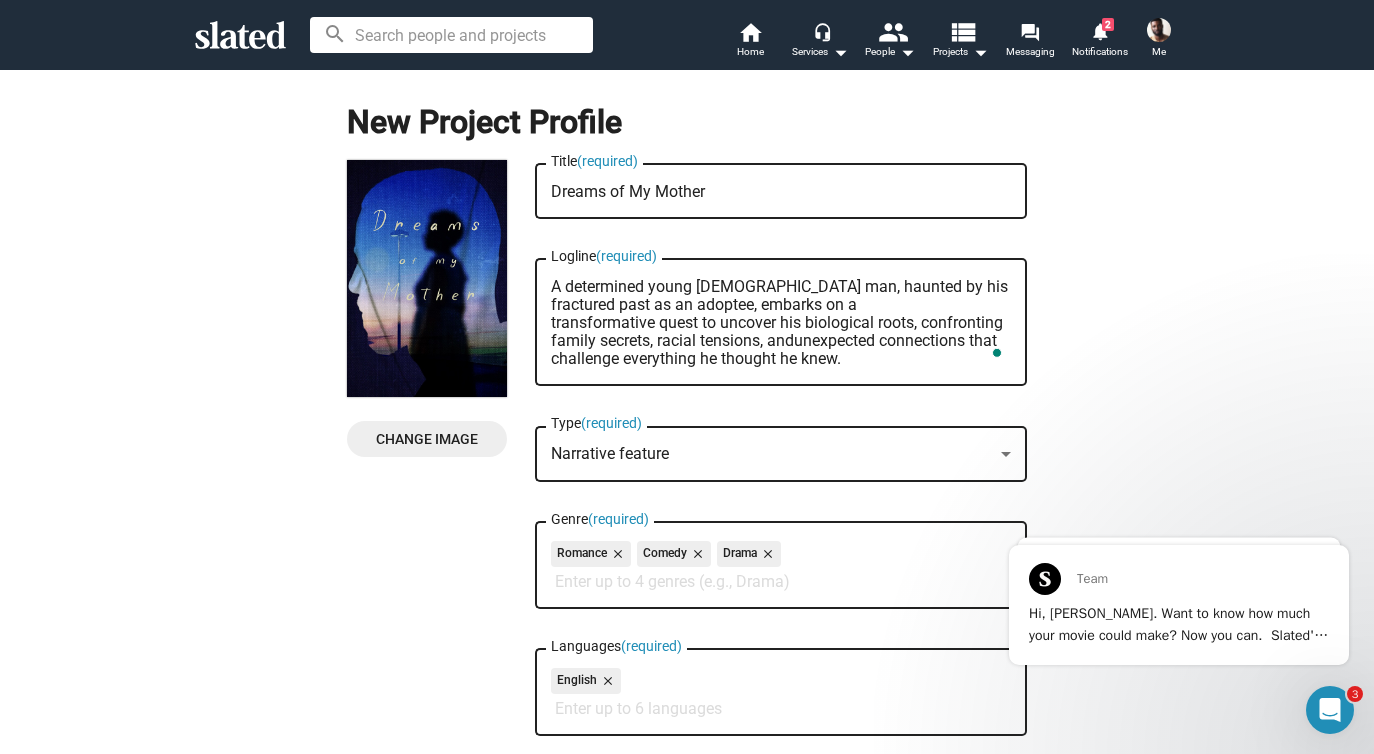 scroll, scrollTop: 0, scrollLeft: 0, axis: both 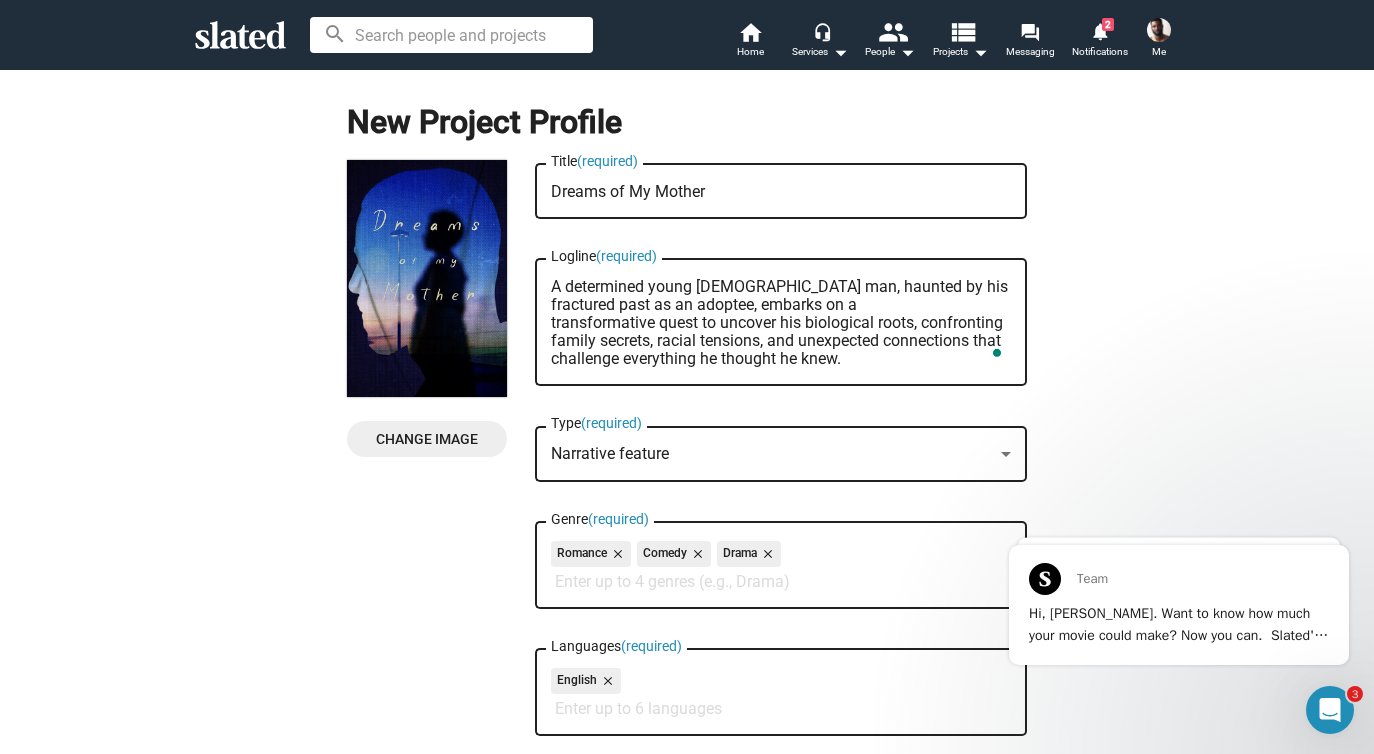 click on "A determined young Black man, haunted by his fractured past as an adoptee, embarks on a
transformative quest to uncover his biological roots, confronting family secrets, racial tensions, and unexpected connections that challenge everything he thought he knew. Logline  (required)" 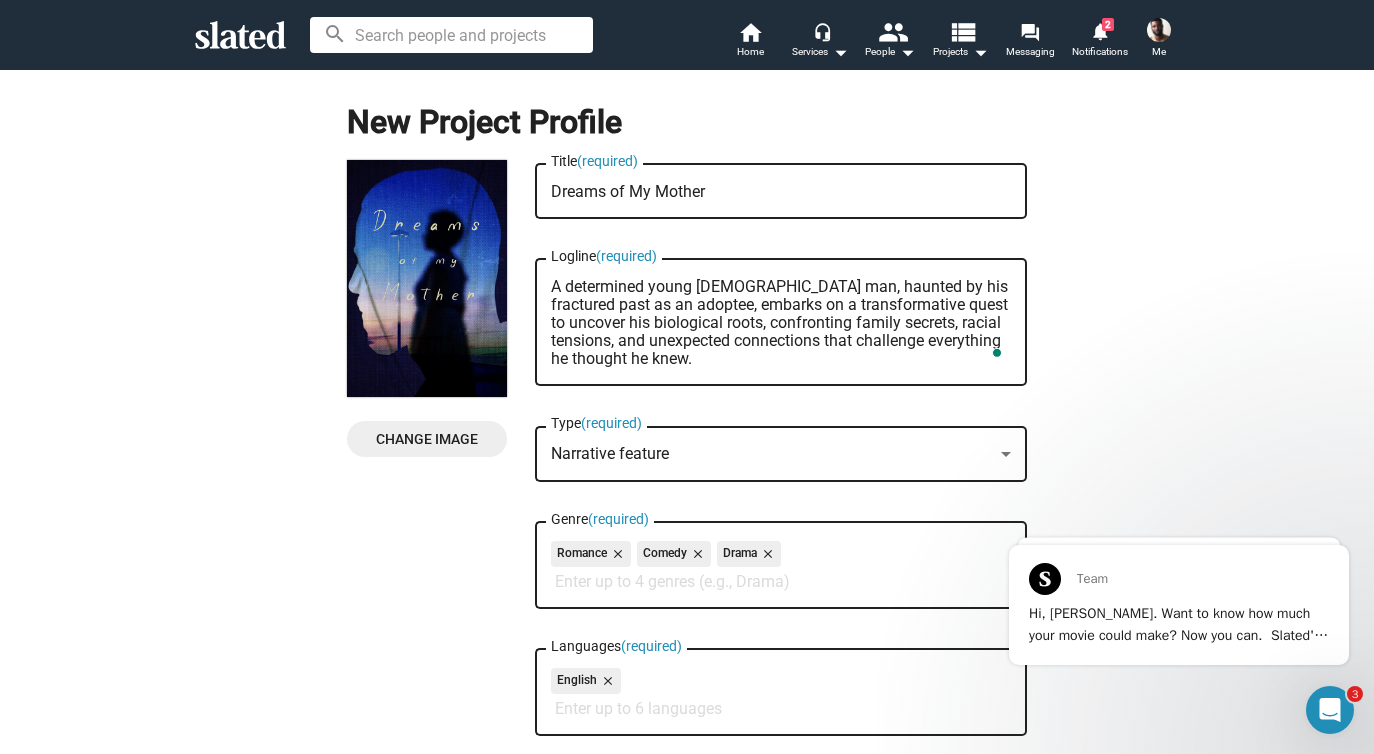 click on "A determined young Black man, haunted by his fractured past as an adoptee, embarks on a transformative quest to uncover his biological roots, confronting family secrets, racial tensions, and unexpected connections that challenge everything he thought he knew." at bounding box center (781, 323) 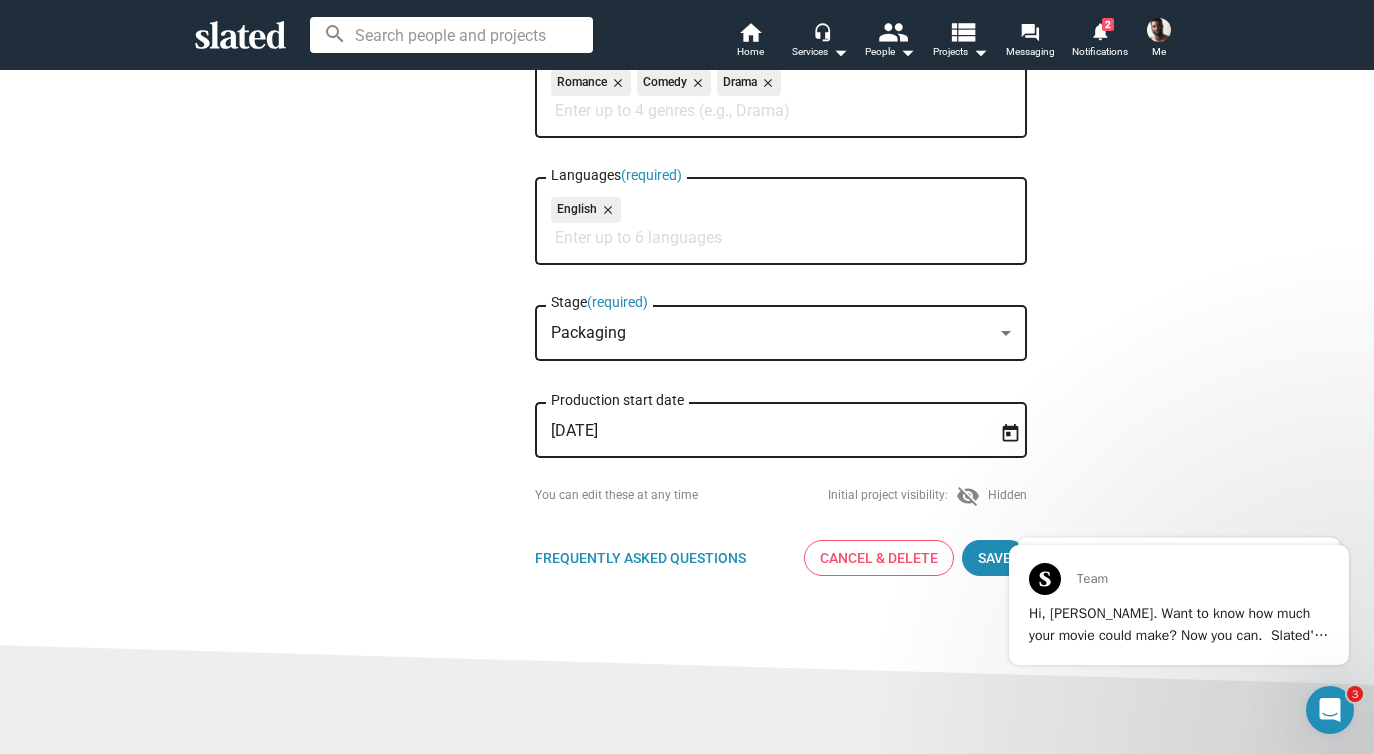 scroll, scrollTop: 519, scrollLeft: 0, axis: vertical 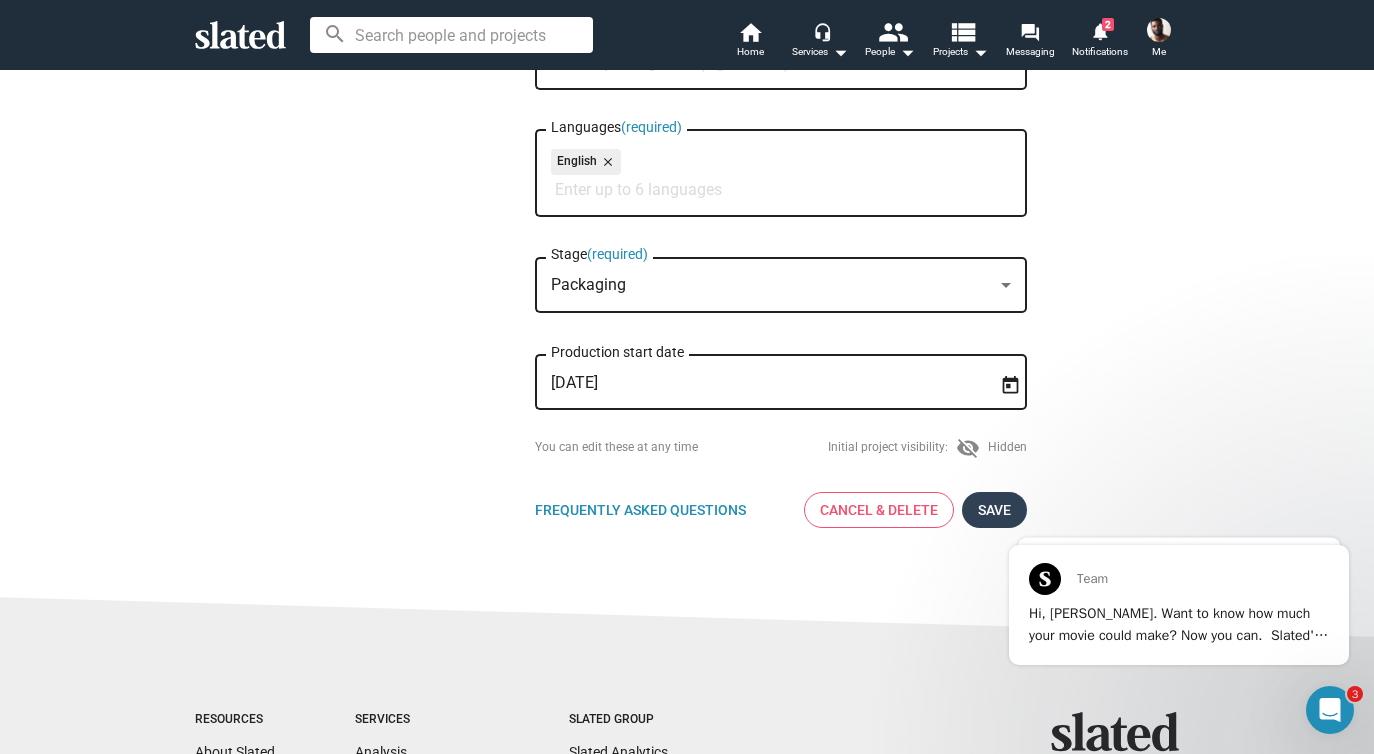 type on "A determined young Black man, haunted by his fractured past as an adoptee, embarks on a transformative quest to uncover his biological roots, confronting family secrets, racial tensions, and unexpected connections that challenge everything he thought he knew." 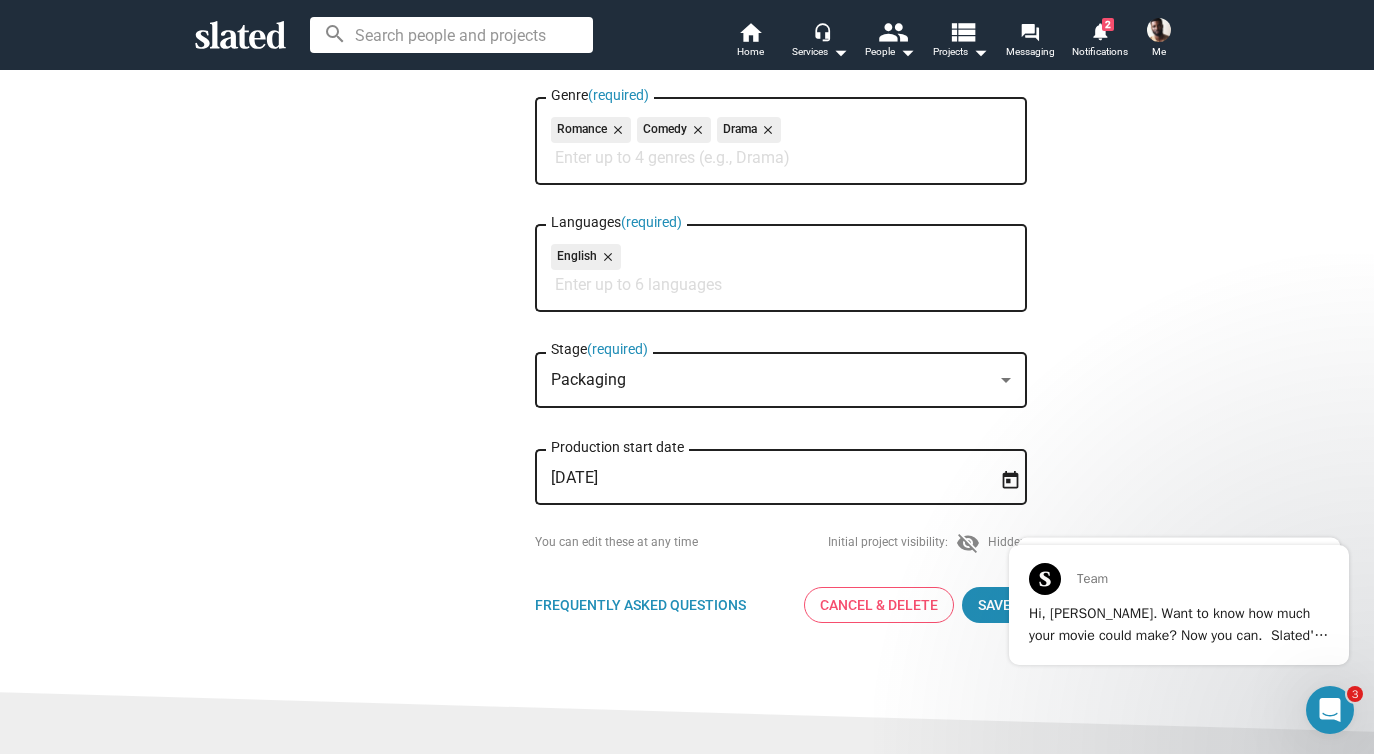scroll, scrollTop: 577, scrollLeft: 0, axis: vertical 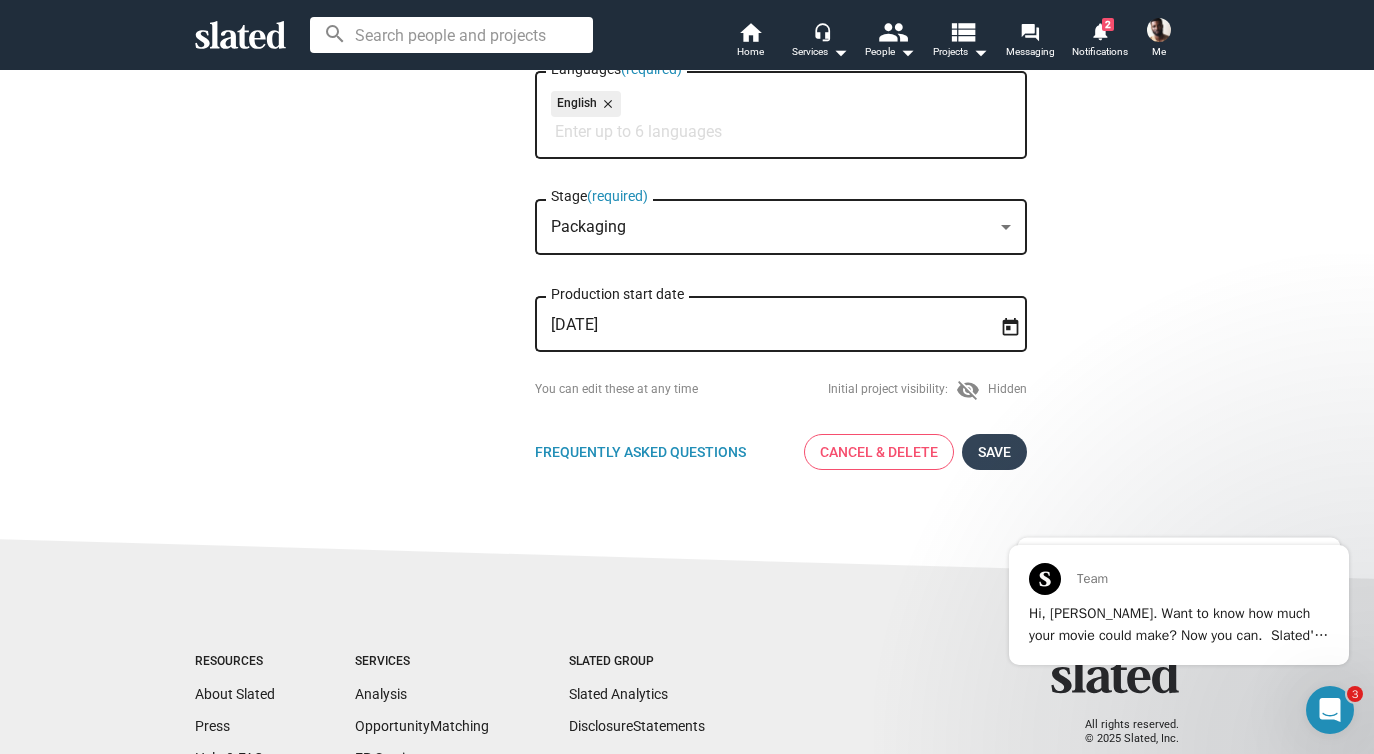 click on "Save" 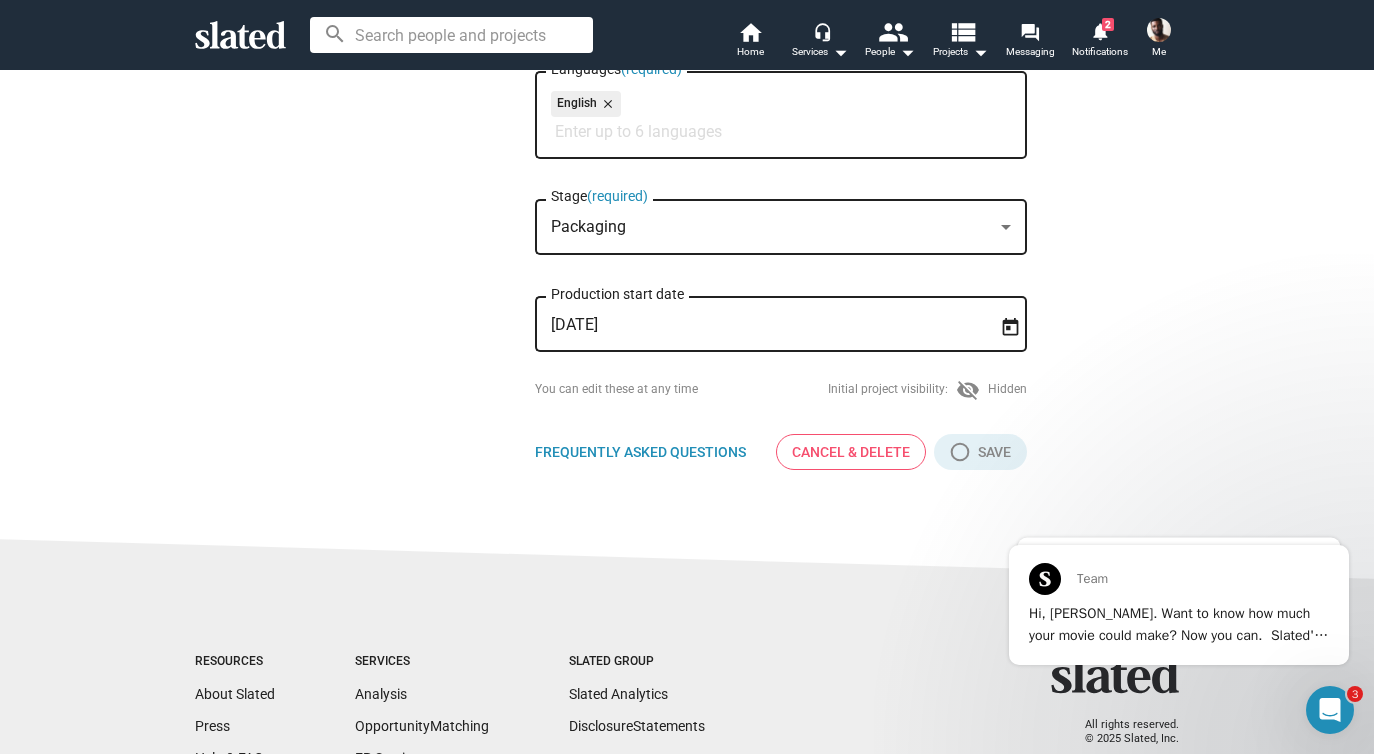 scroll, scrollTop: 738, scrollLeft: 0, axis: vertical 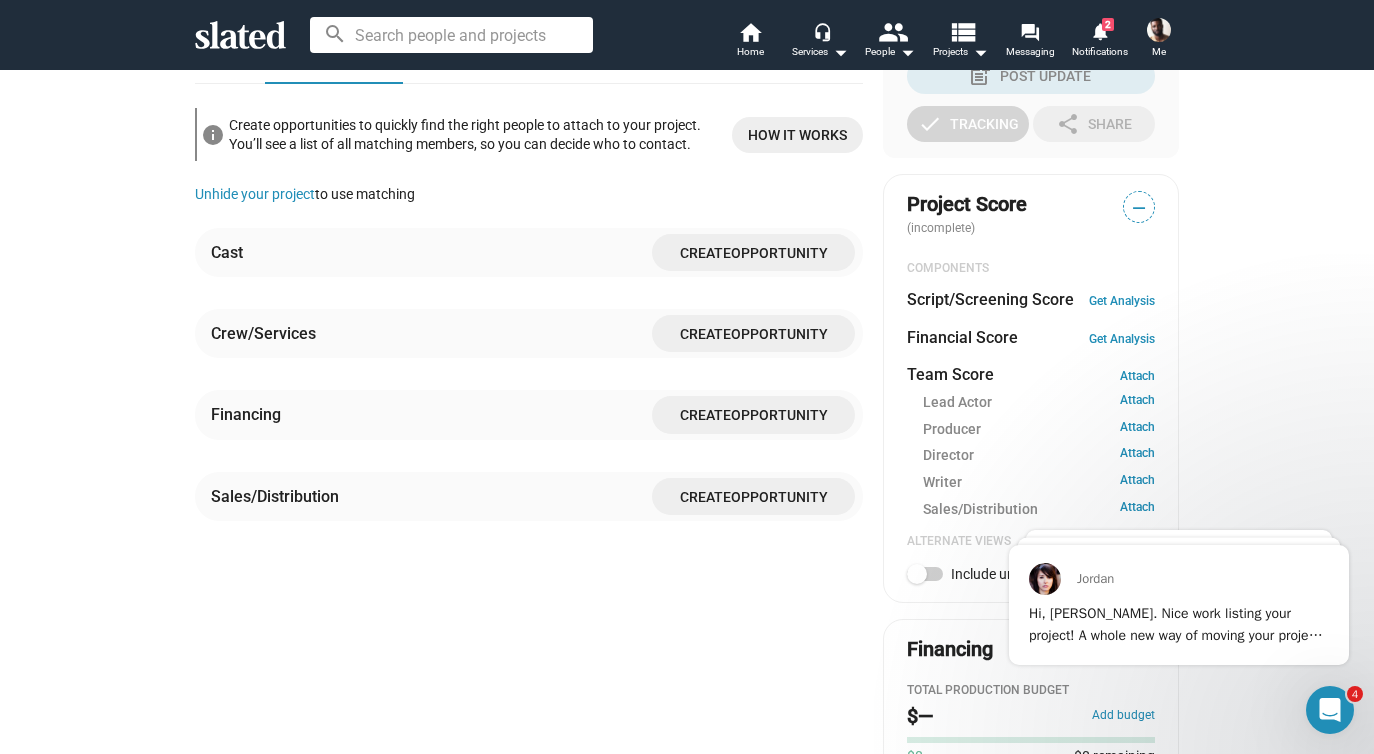 click on "Opportunity" 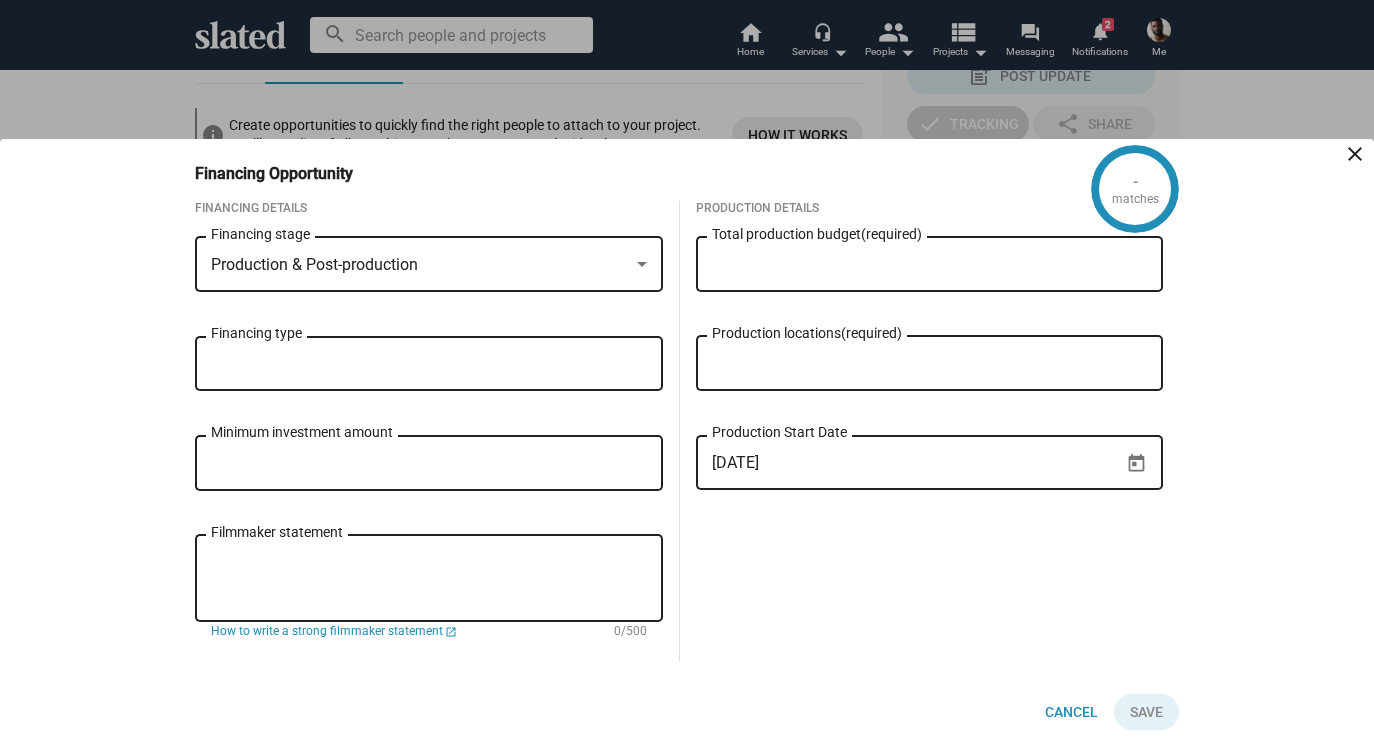 click on "Financing type" at bounding box center (433, 364) 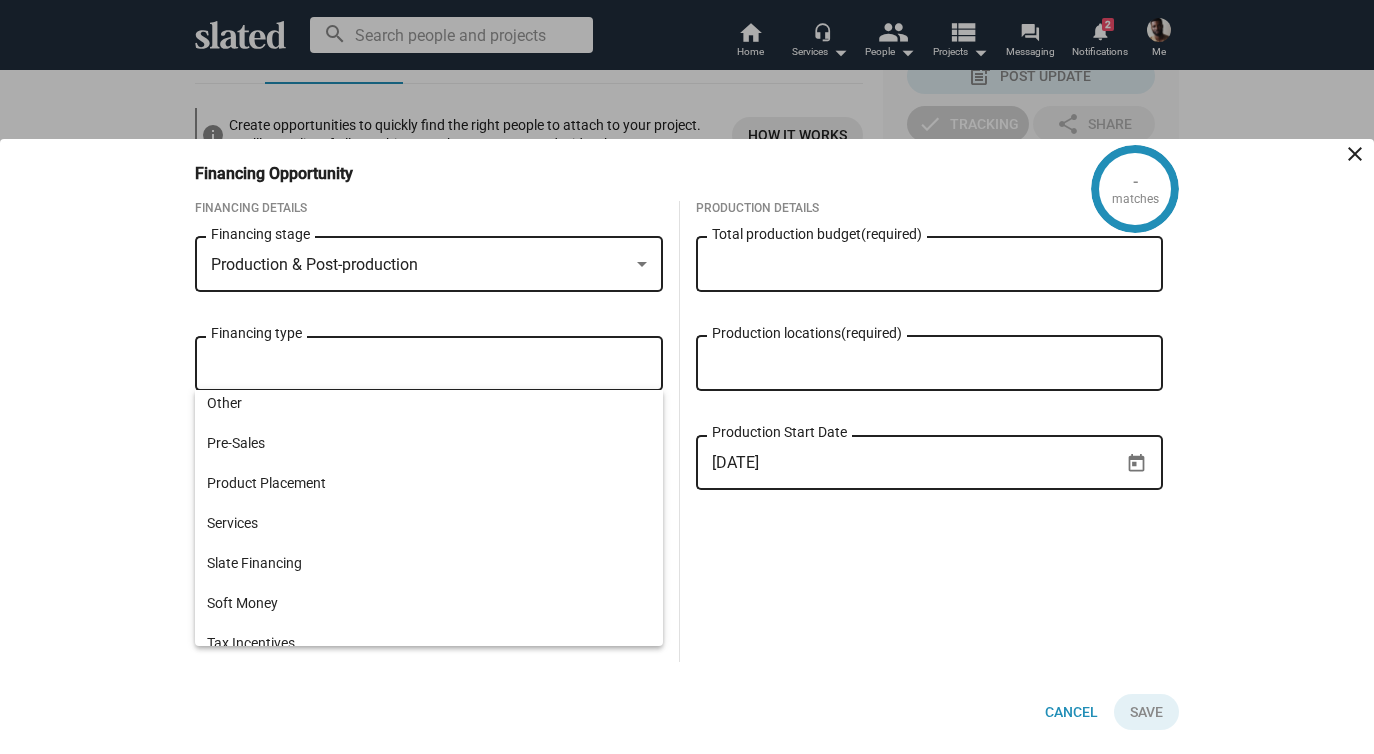 scroll, scrollTop: 384, scrollLeft: 0, axis: vertical 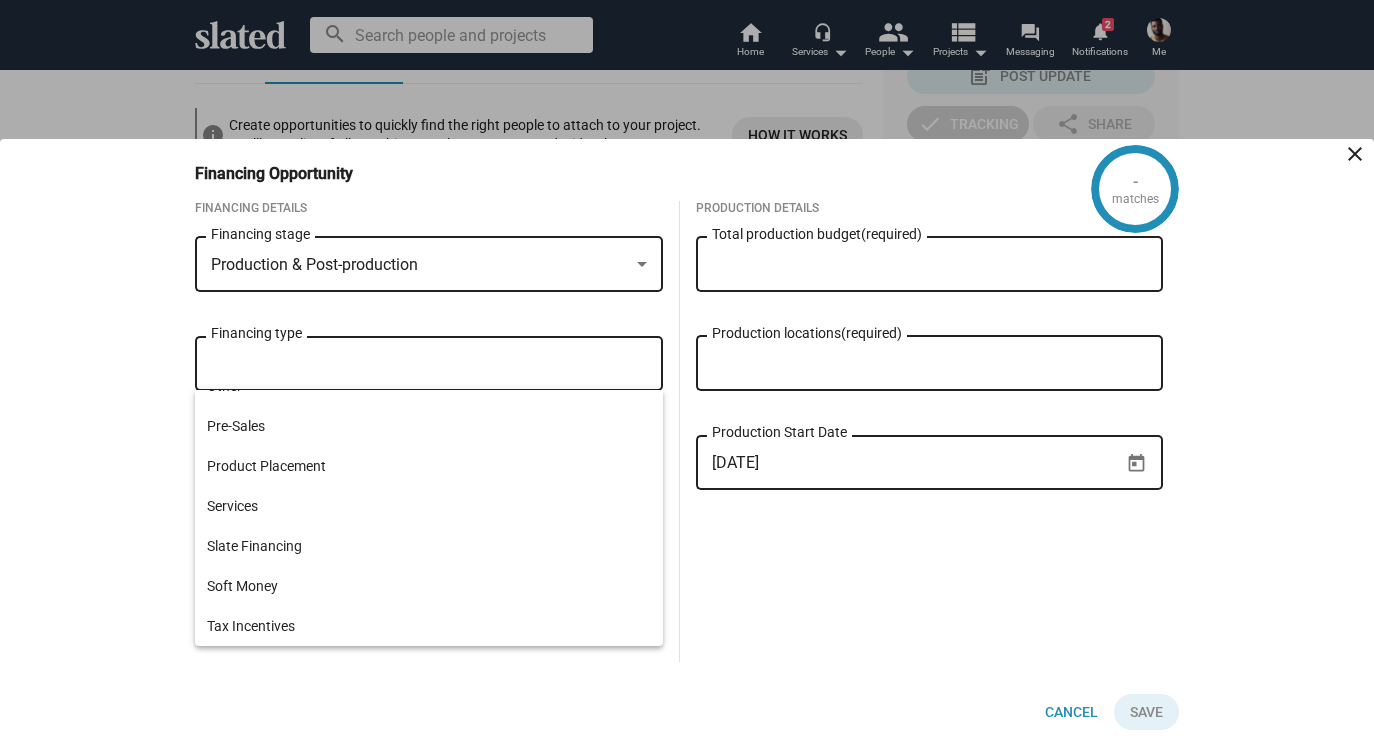 click on "Production Details Total production budget  (required) Production locations (required) 3/1/2026 Production Start Date" at bounding box center [930, 431] 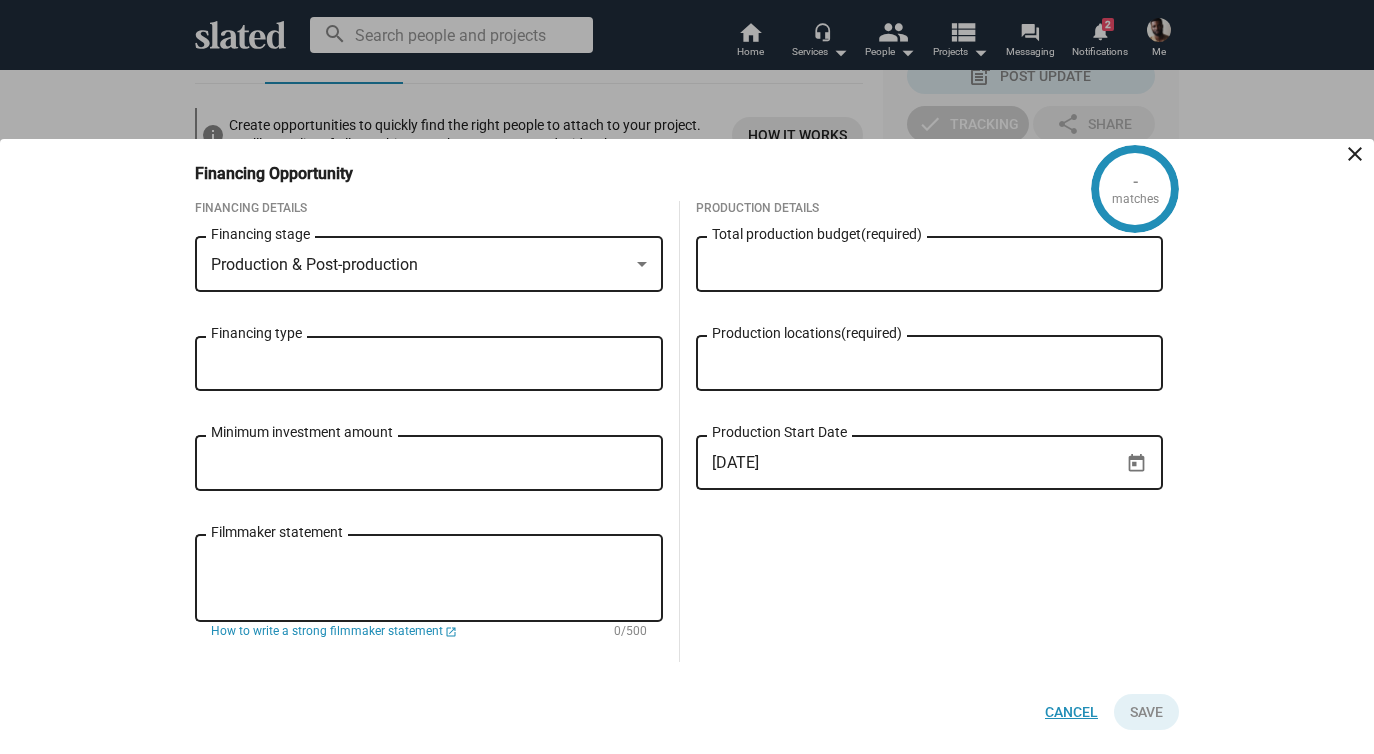 click on "Cancel" at bounding box center (1071, 712) 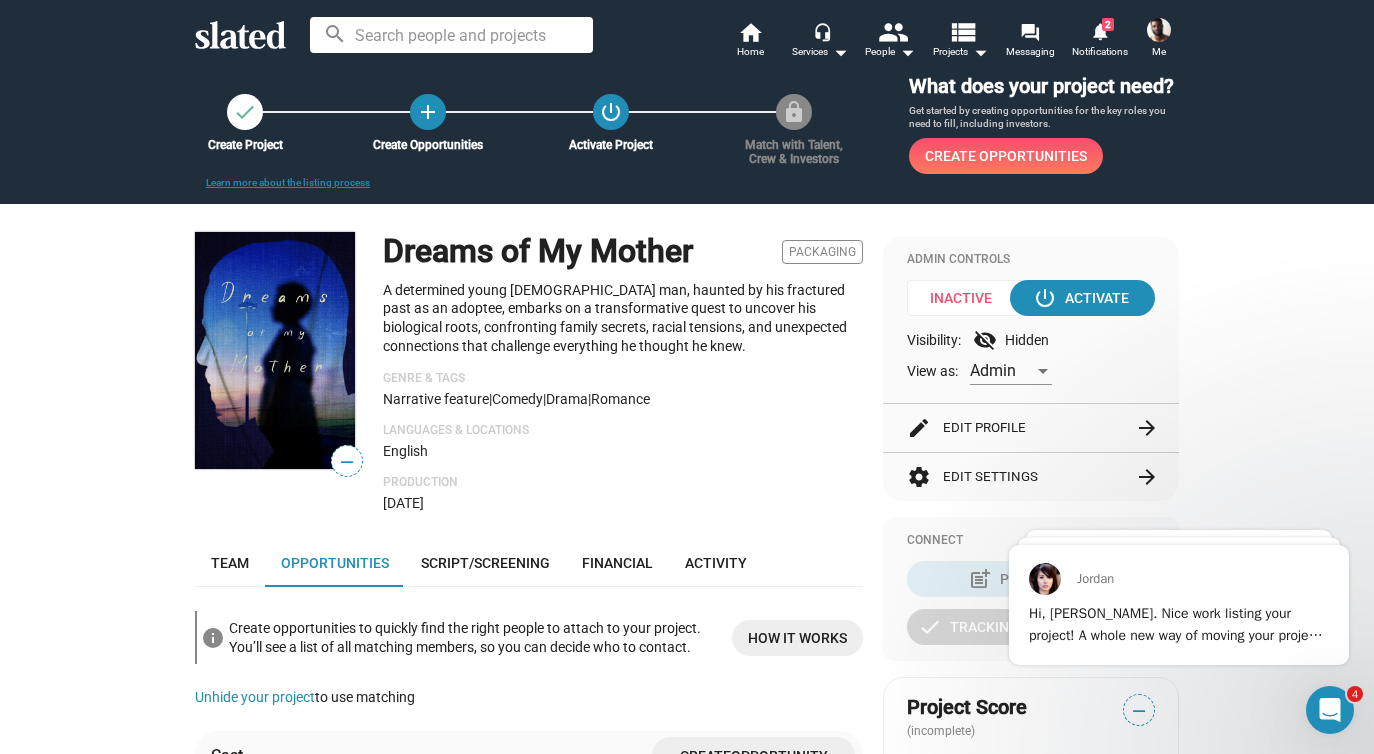 scroll, scrollTop: 66, scrollLeft: 0, axis: vertical 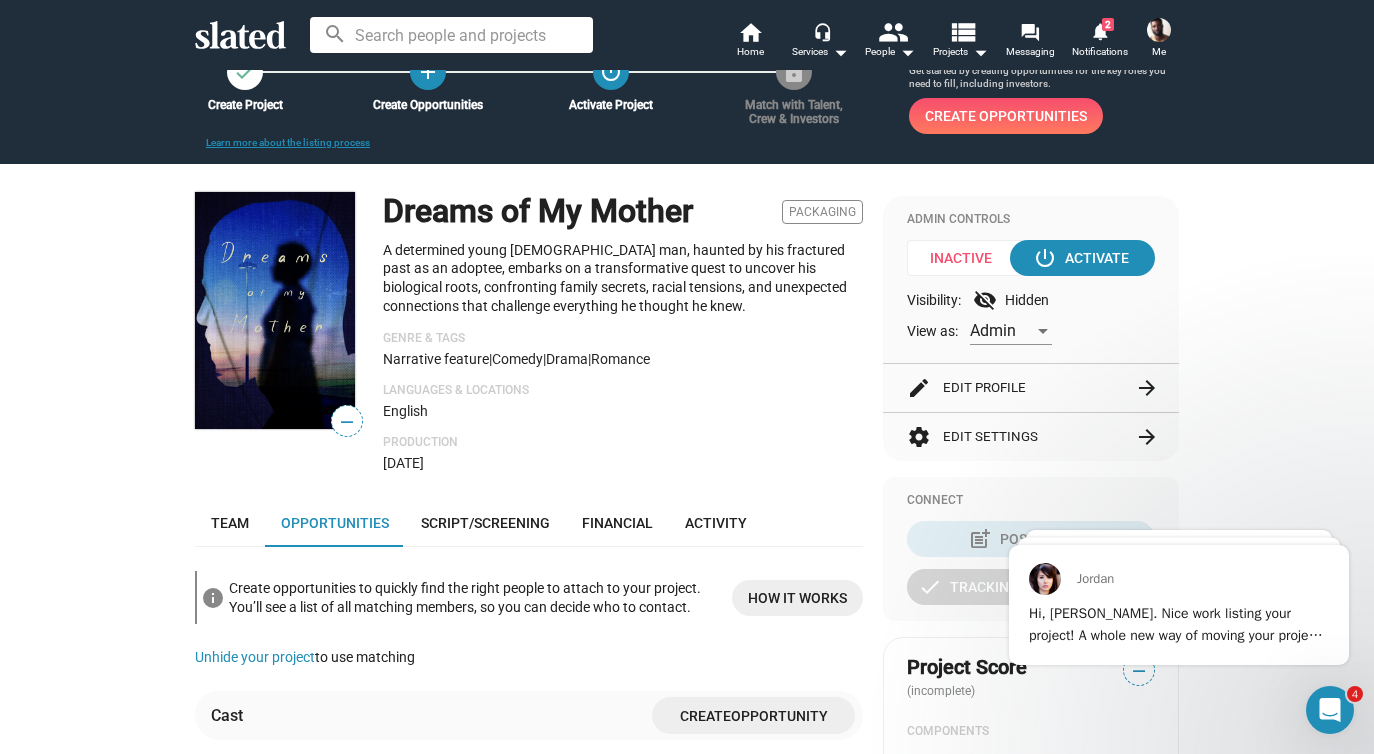 click on "Inactive" 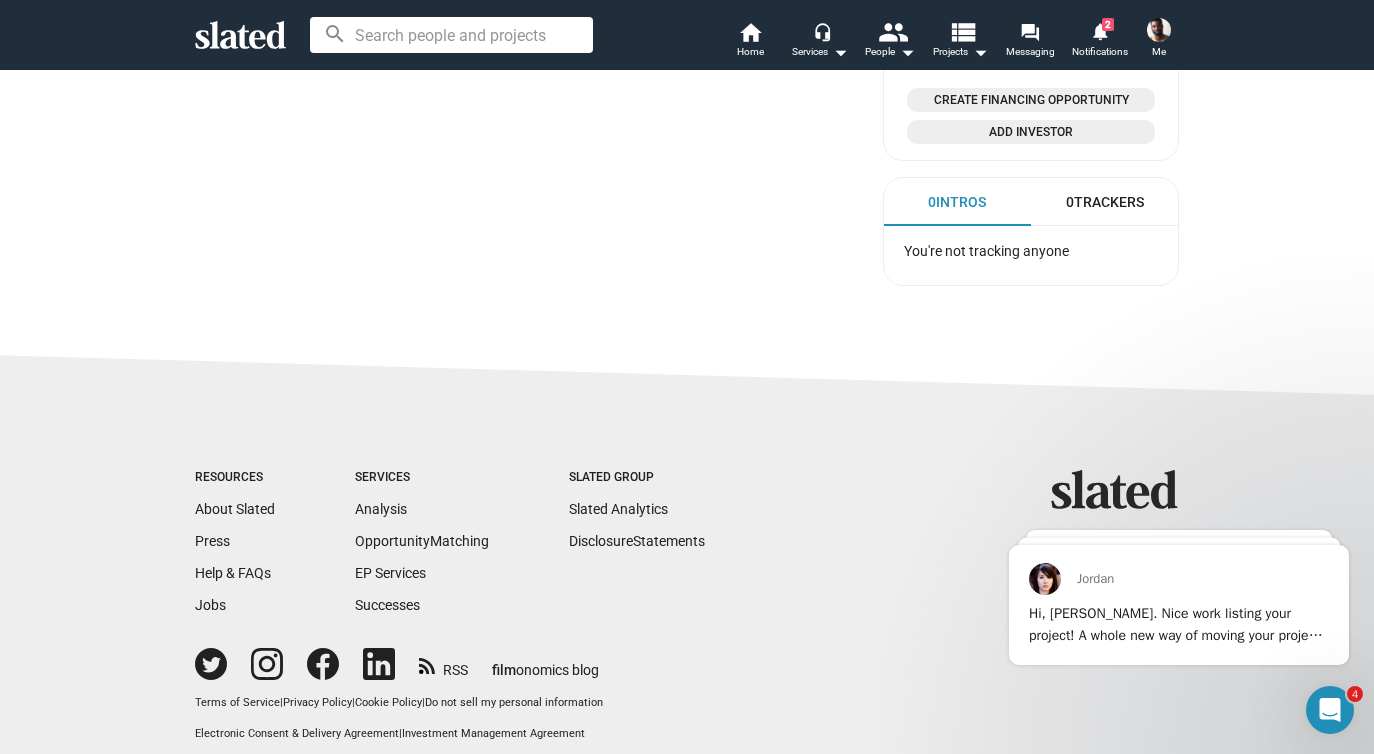 scroll, scrollTop: 1356, scrollLeft: 0, axis: vertical 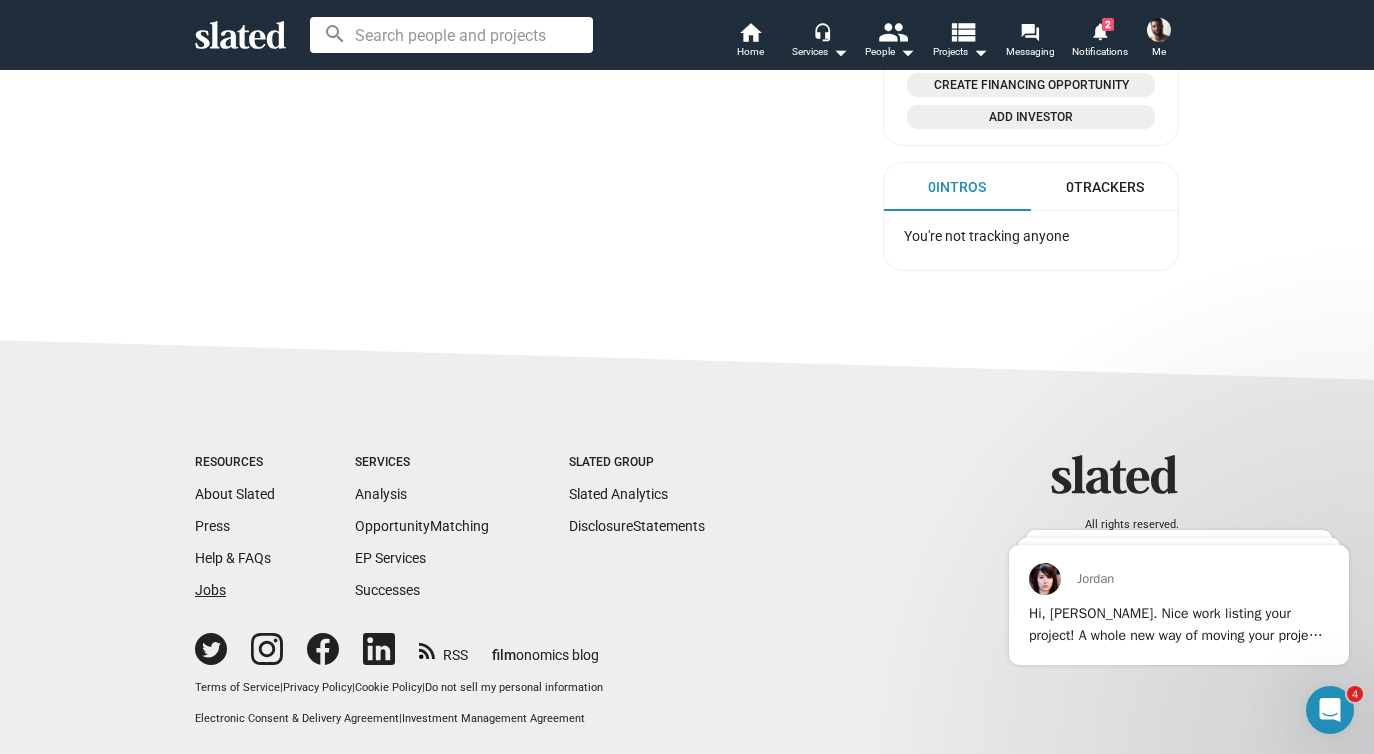 click on "Jobs" at bounding box center [210, 590] 